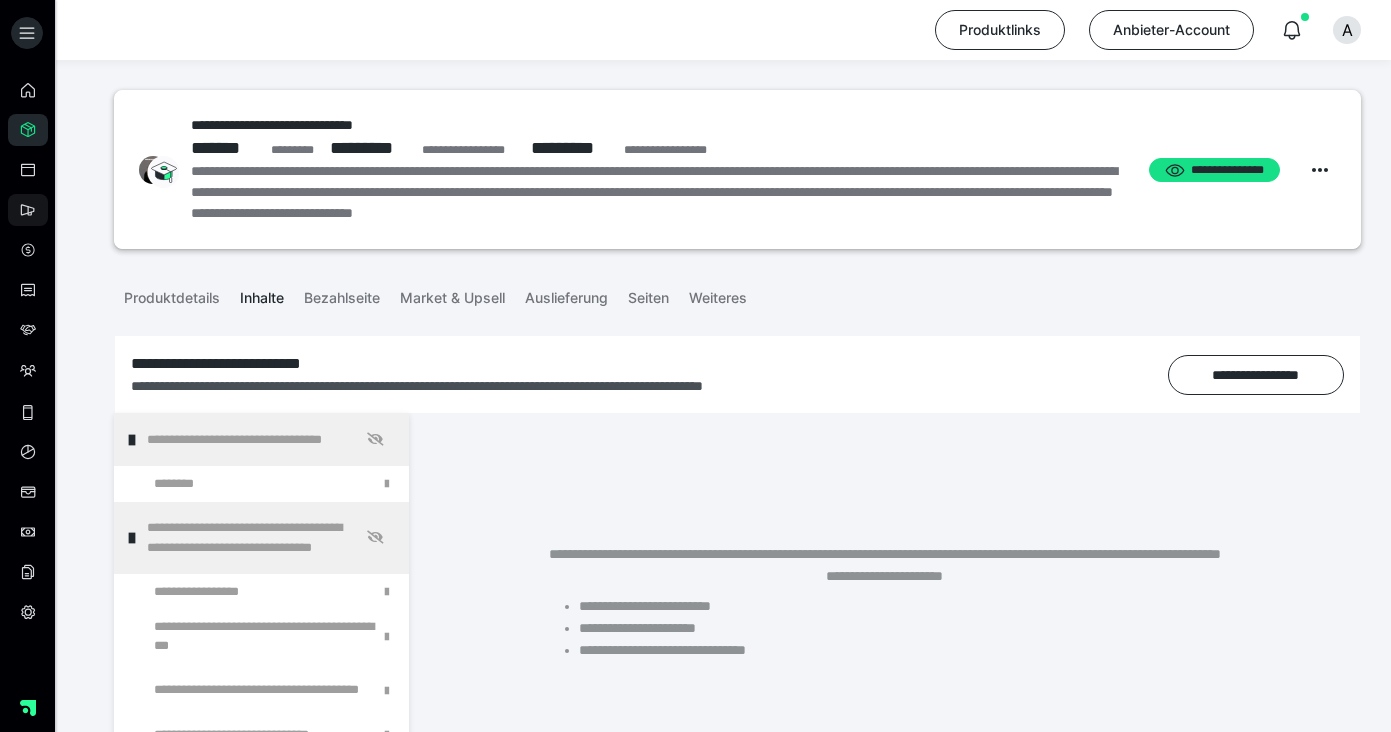 scroll, scrollTop: 0, scrollLeft: 0, axis: both 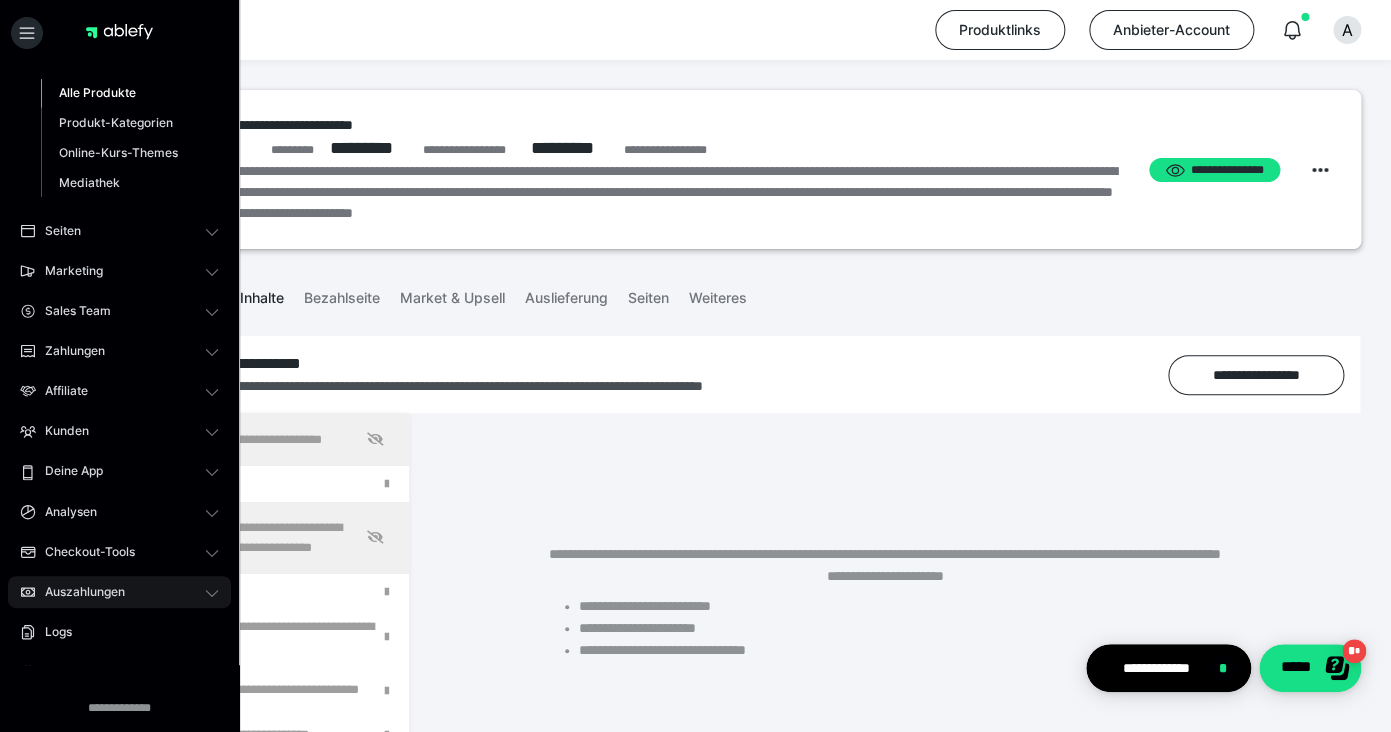 click on "Auszahlungen" at bounding box center (119, 592) 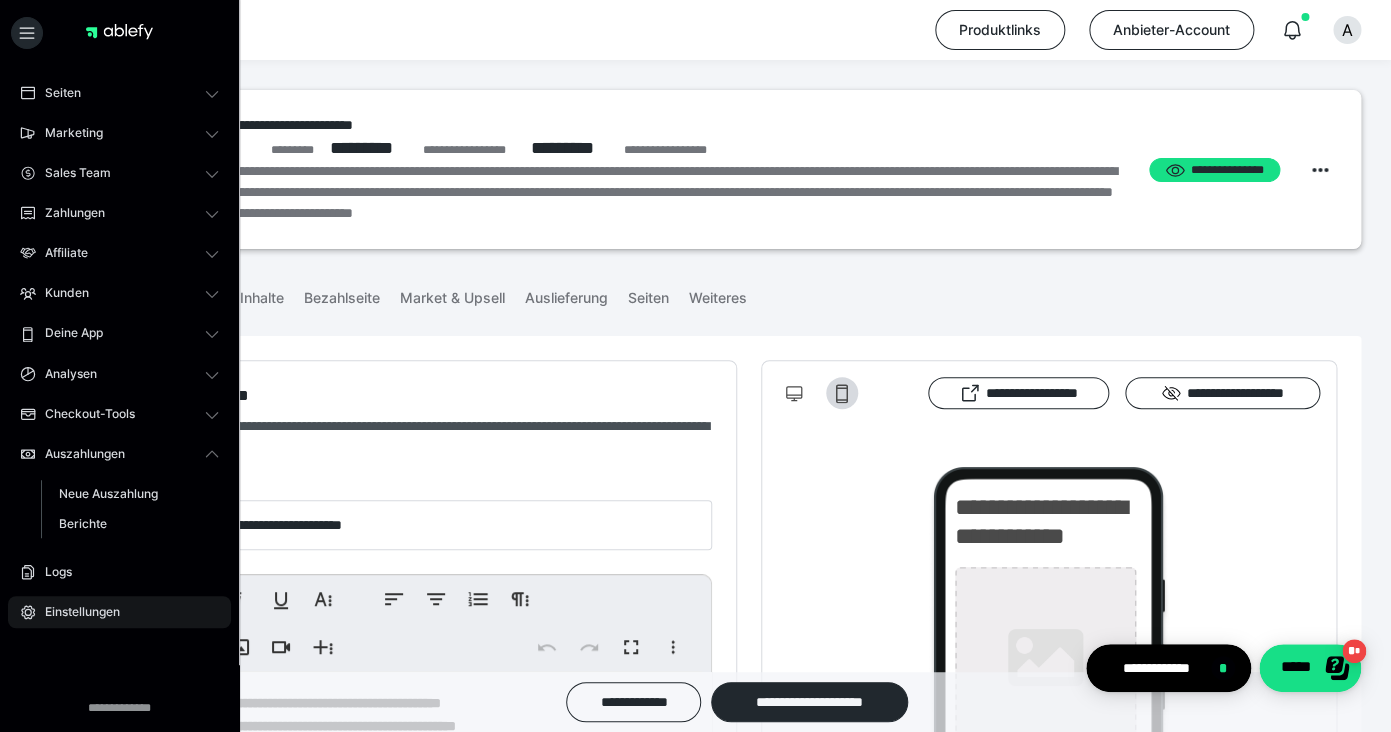 type on "**********" 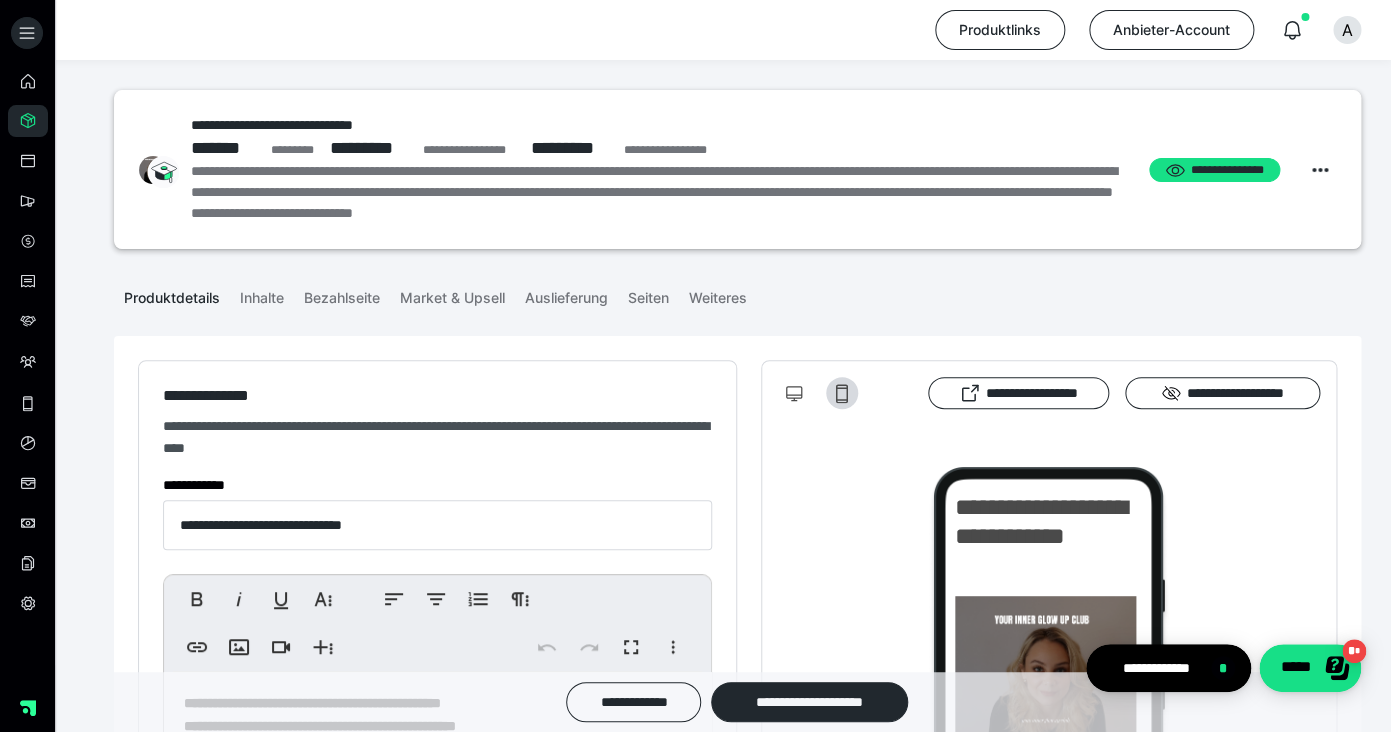 type on "**********" 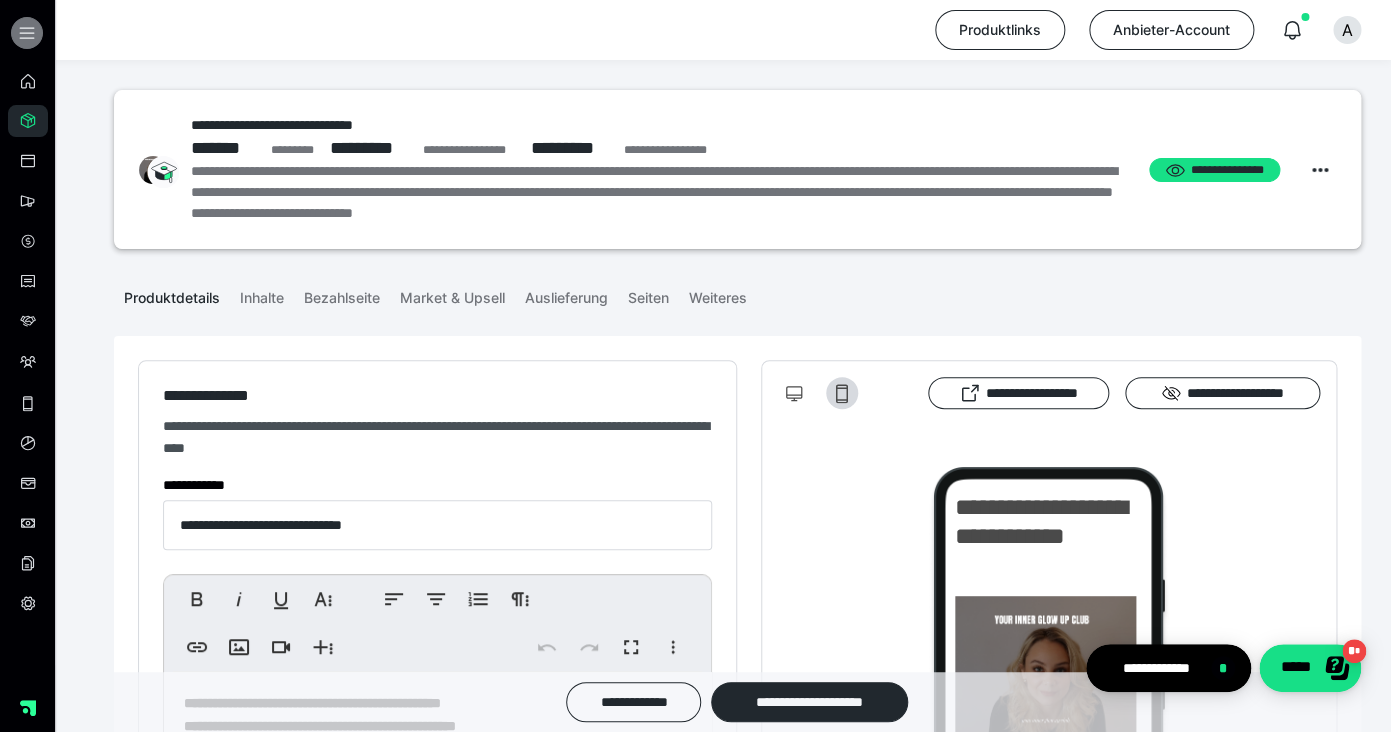 click 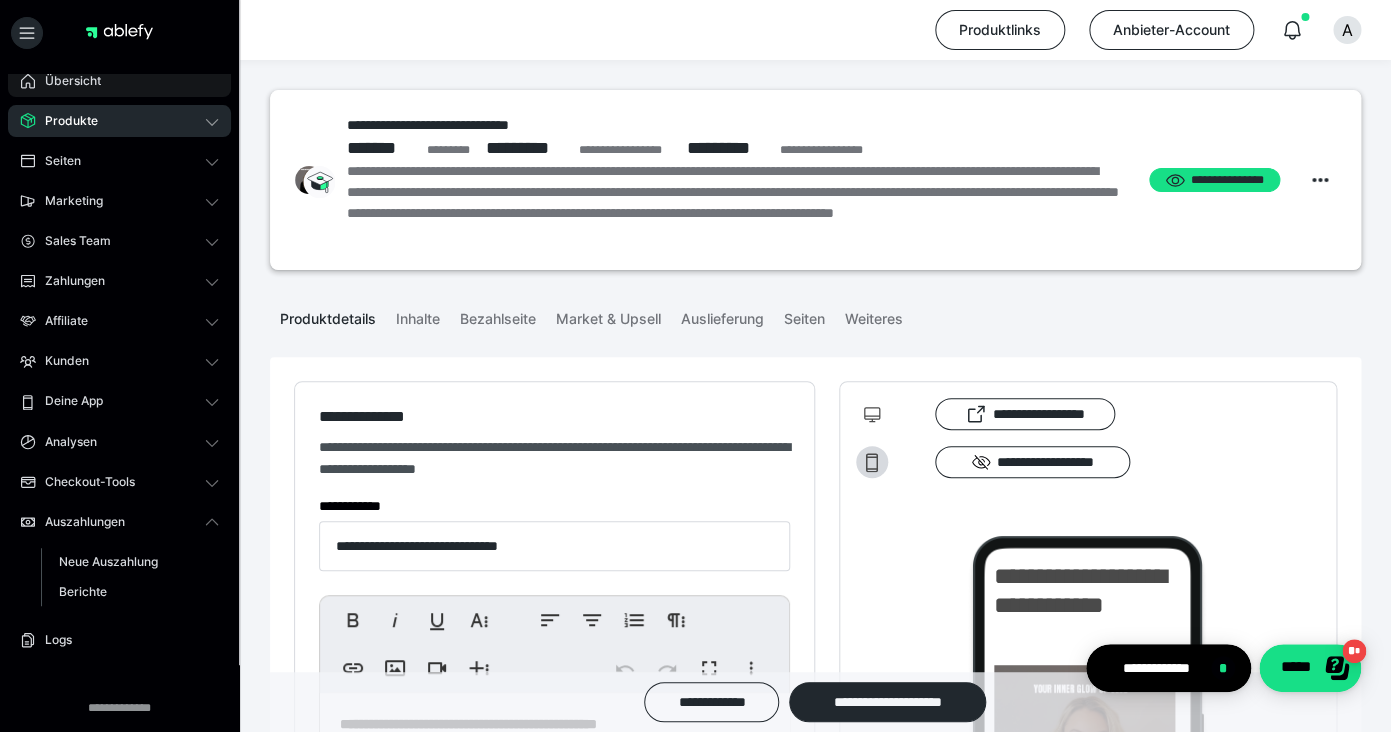 click on "Übersicht" at bounding box center (66, 81) 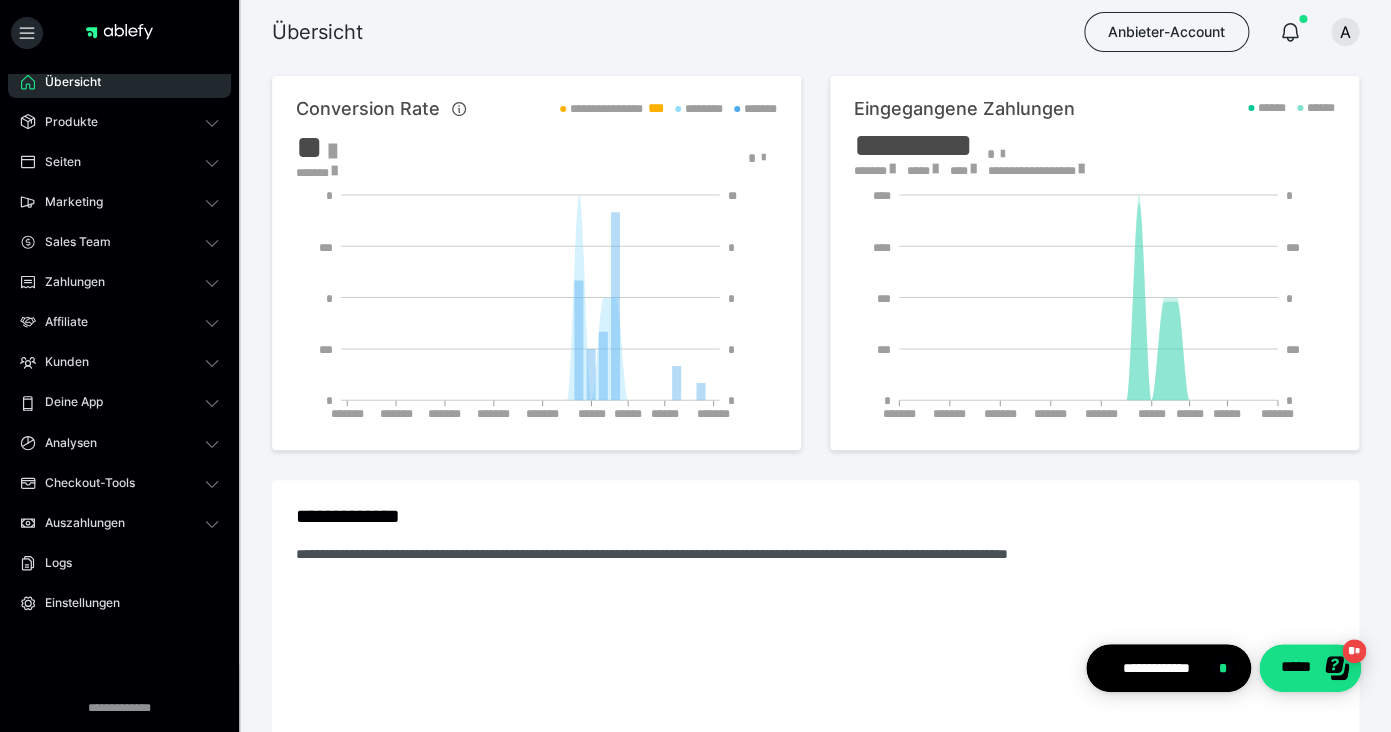 scroll, scrollTop: 9, scrollLeft: 0, axis: vertical 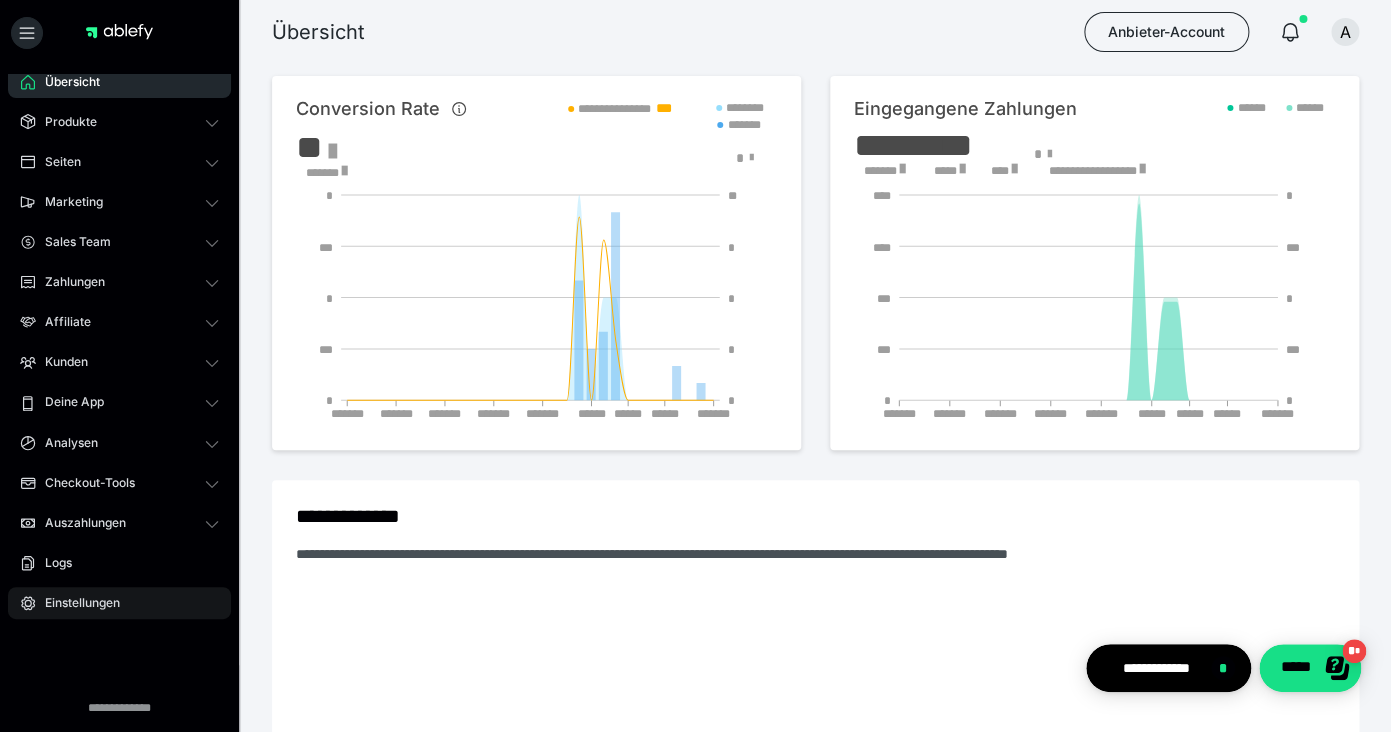 click on "Einstellungen" at bounding box center (119, 603) 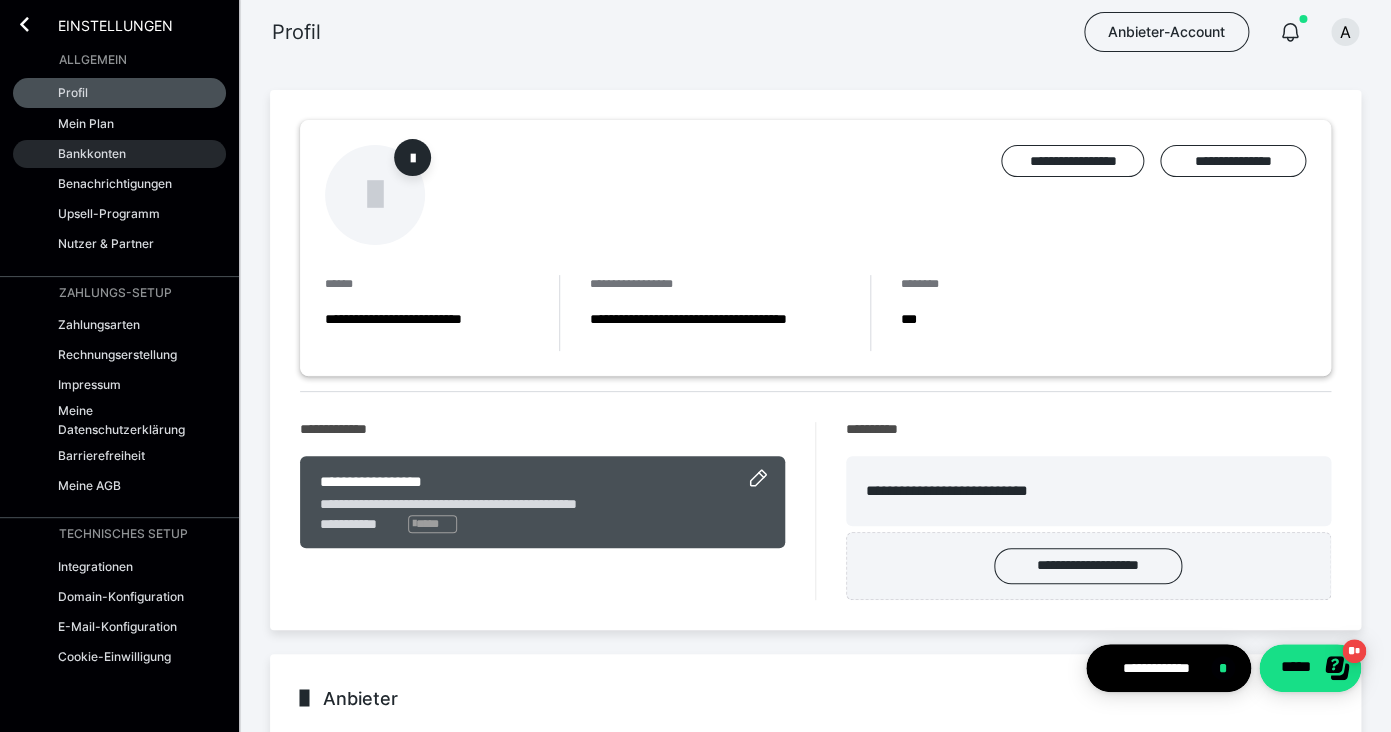 click on "Bankkonten" at bounding box center [119, 154] 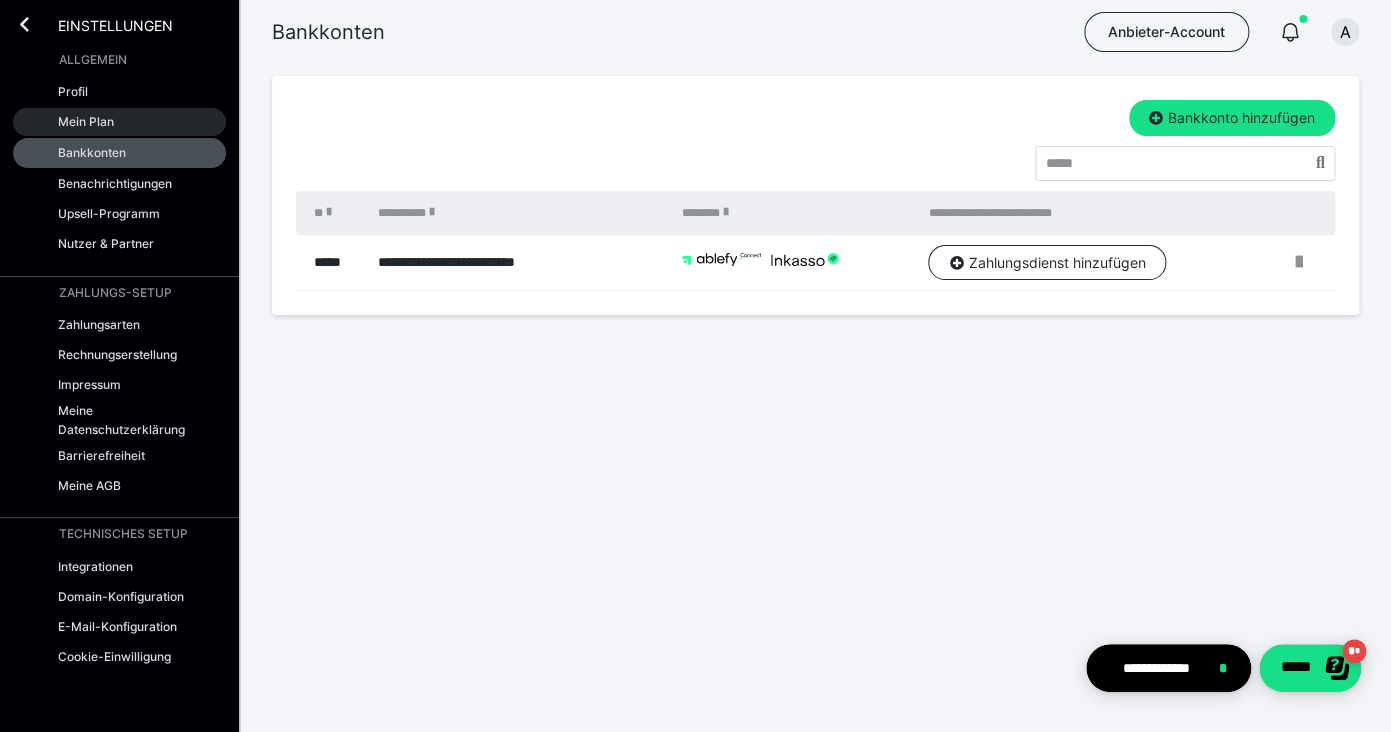 click on "Mein Plan" at bounding box center (119, 122) 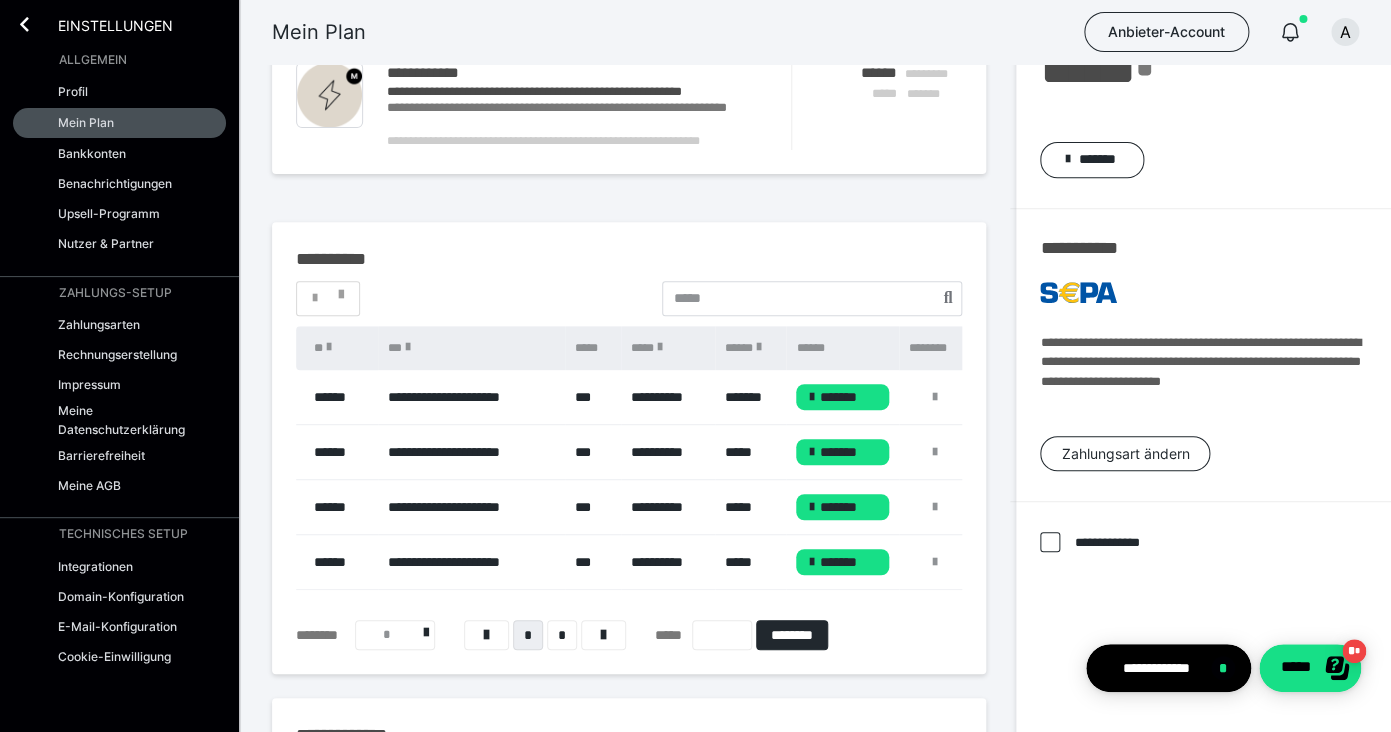 scroll, scrollTop: 176, scrollLeft: 0, axis: vertical 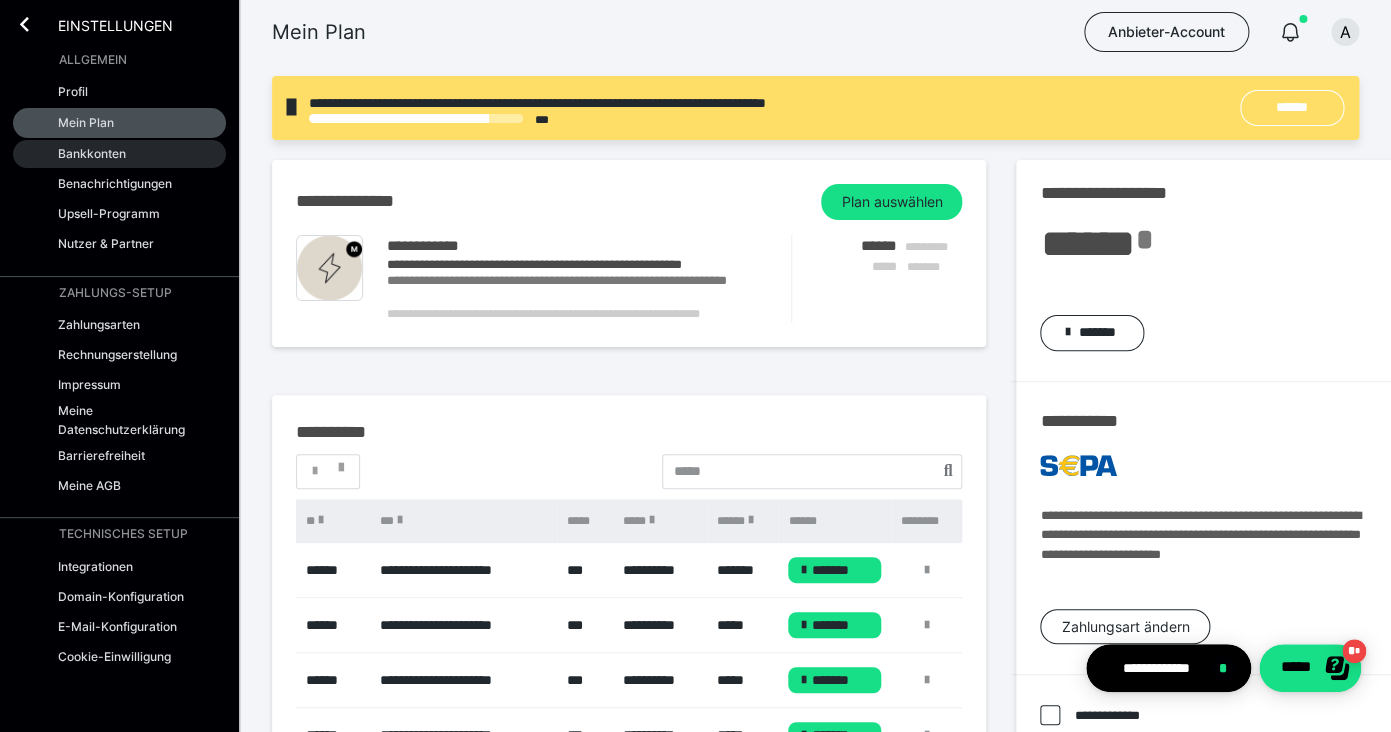 click on "Bankkonten" at bounding box center (119, 154) 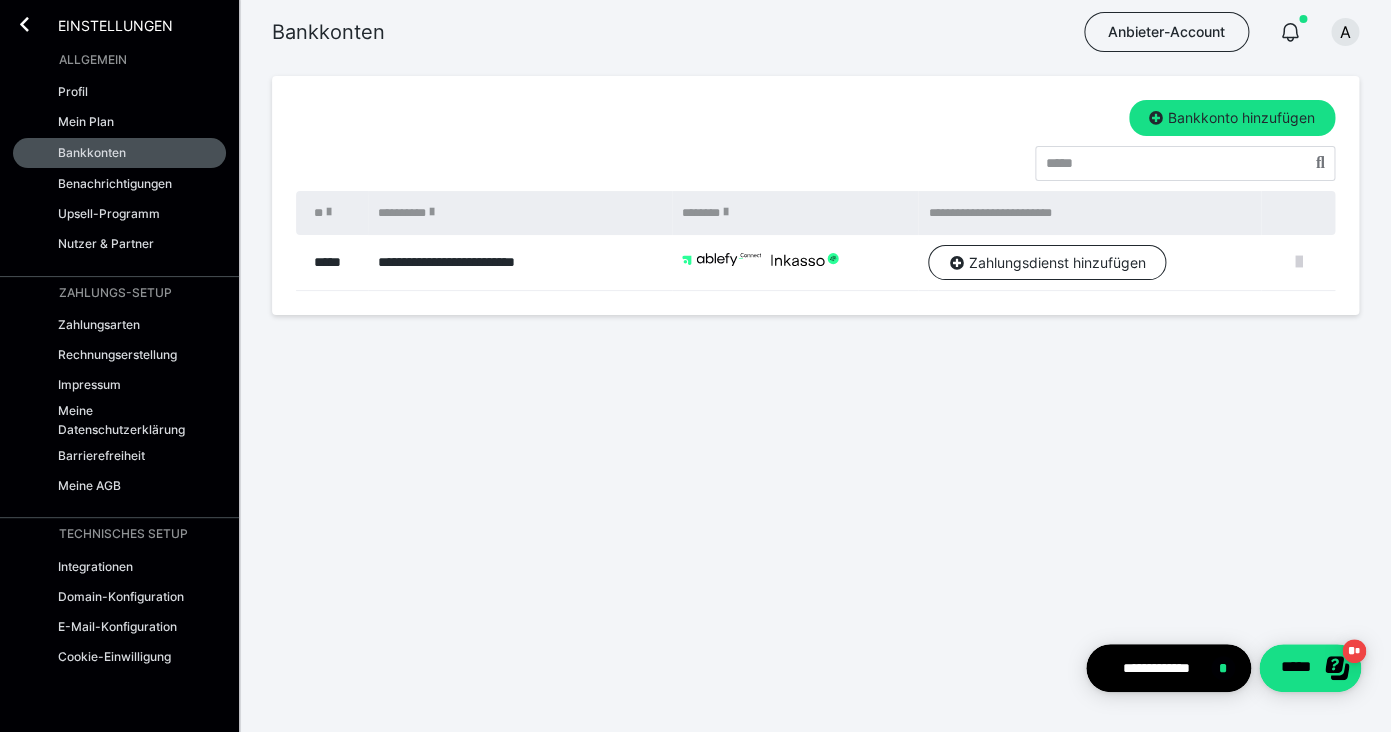 click at bounding box center [1299, 262] 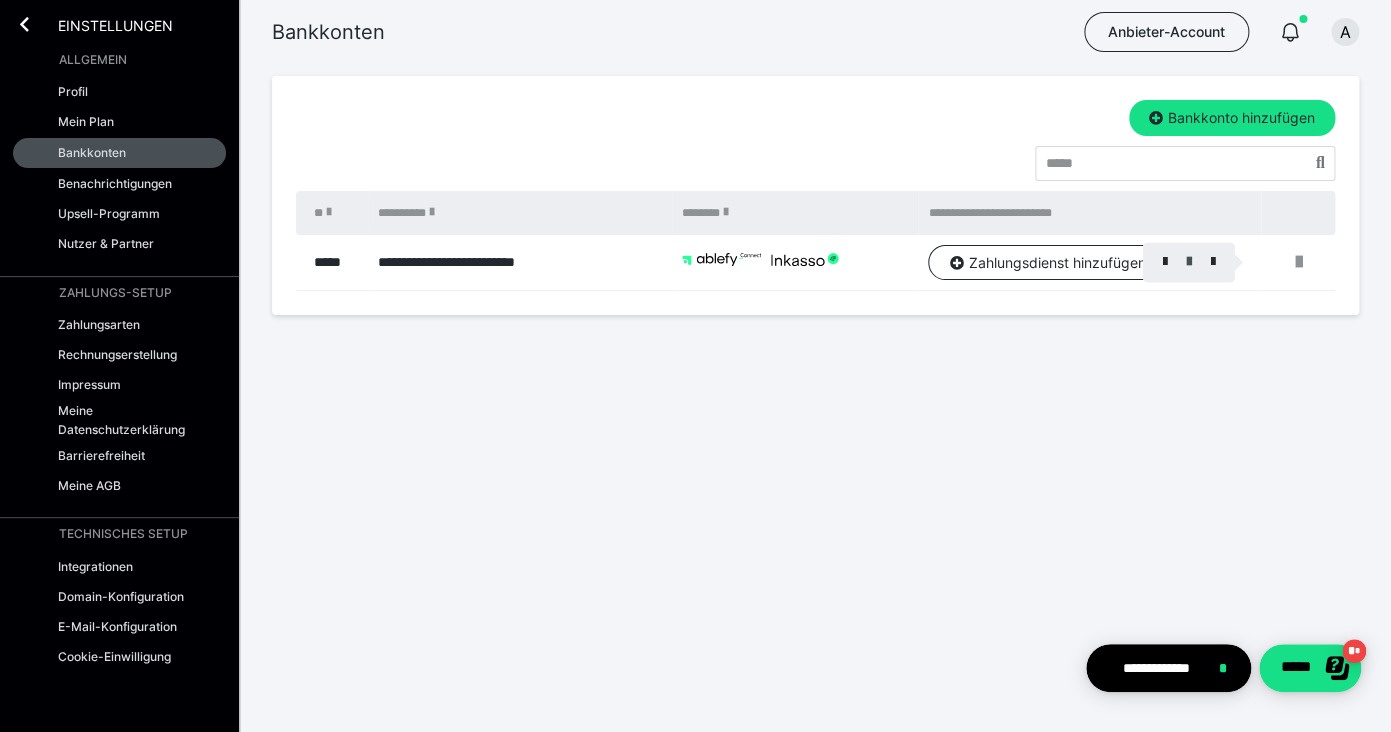 click at bounding box center [1189, 262] 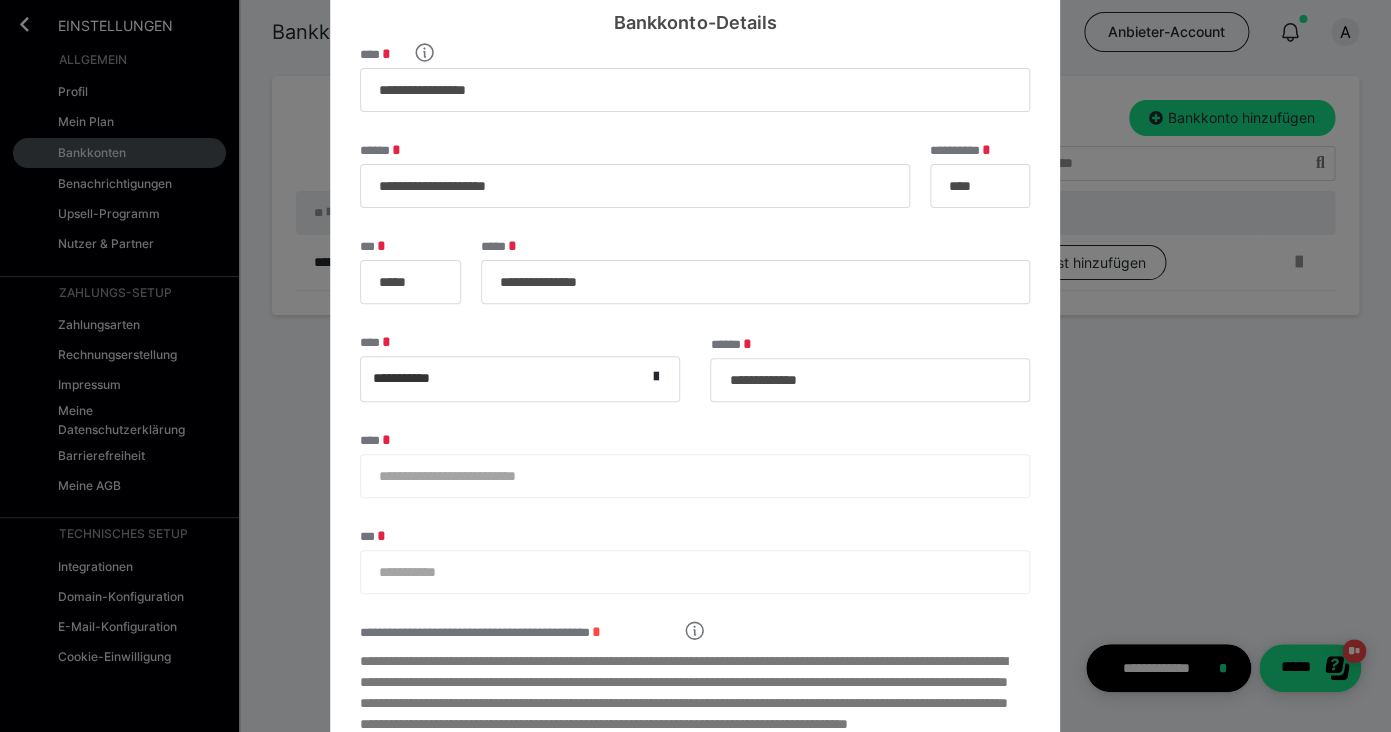 scroll, scrollTop: 315, scrollLeft: 0, axis: vertical 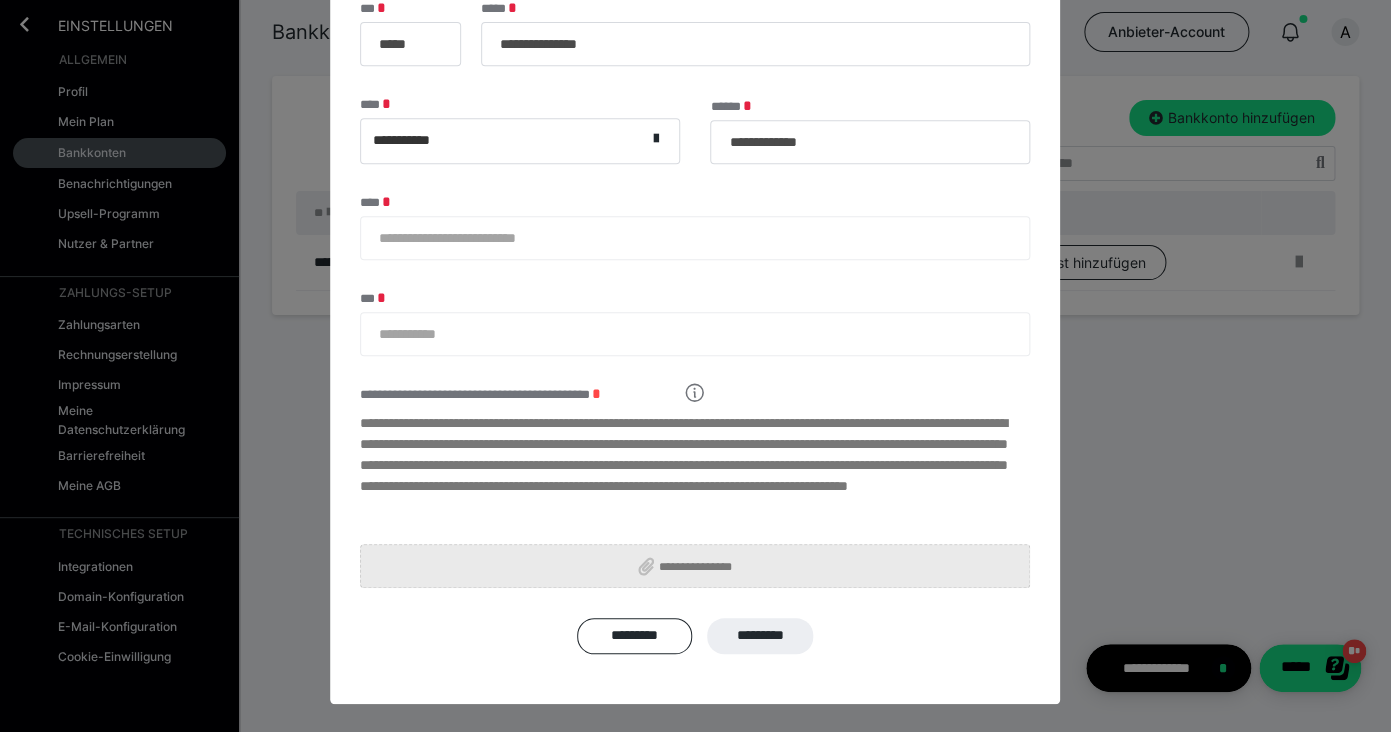 click on "**********" at bounding box center (703, 566) 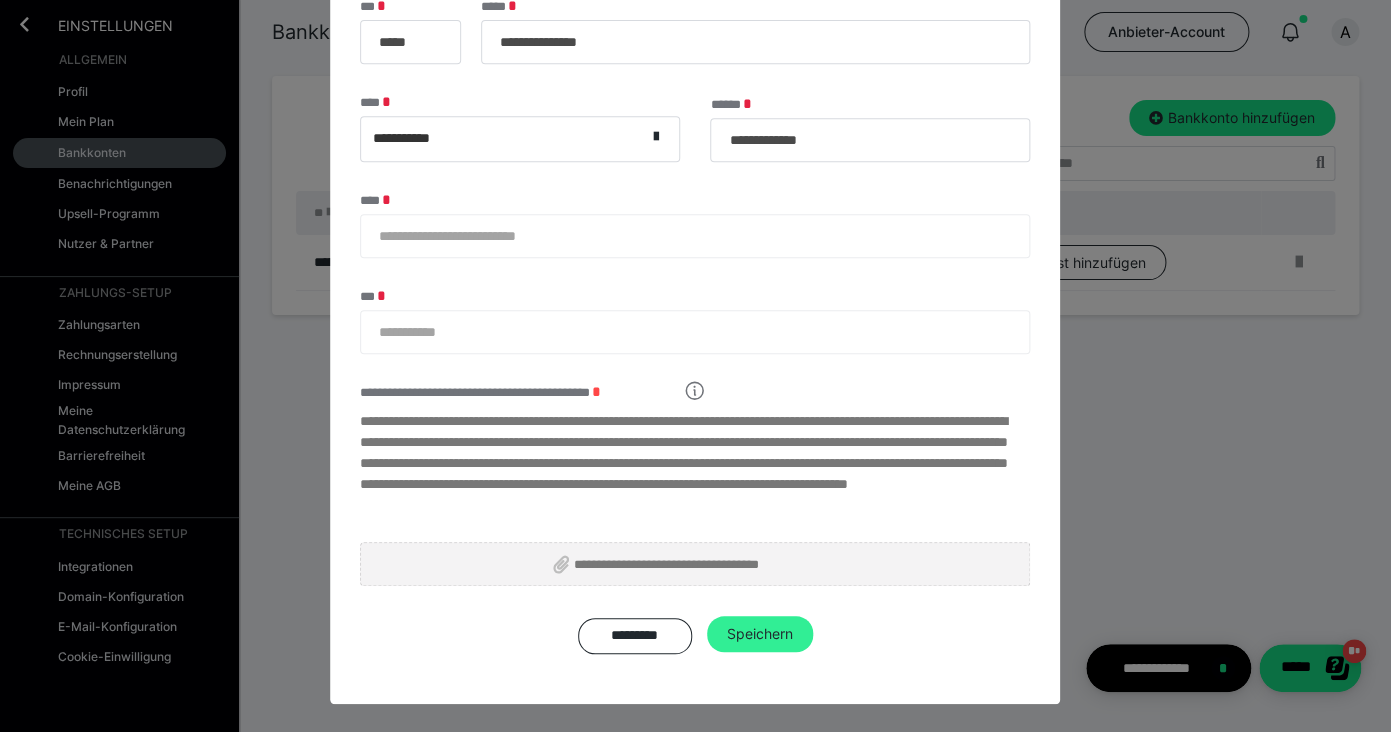 click on "Speichern" at bounding box center [760, 634] 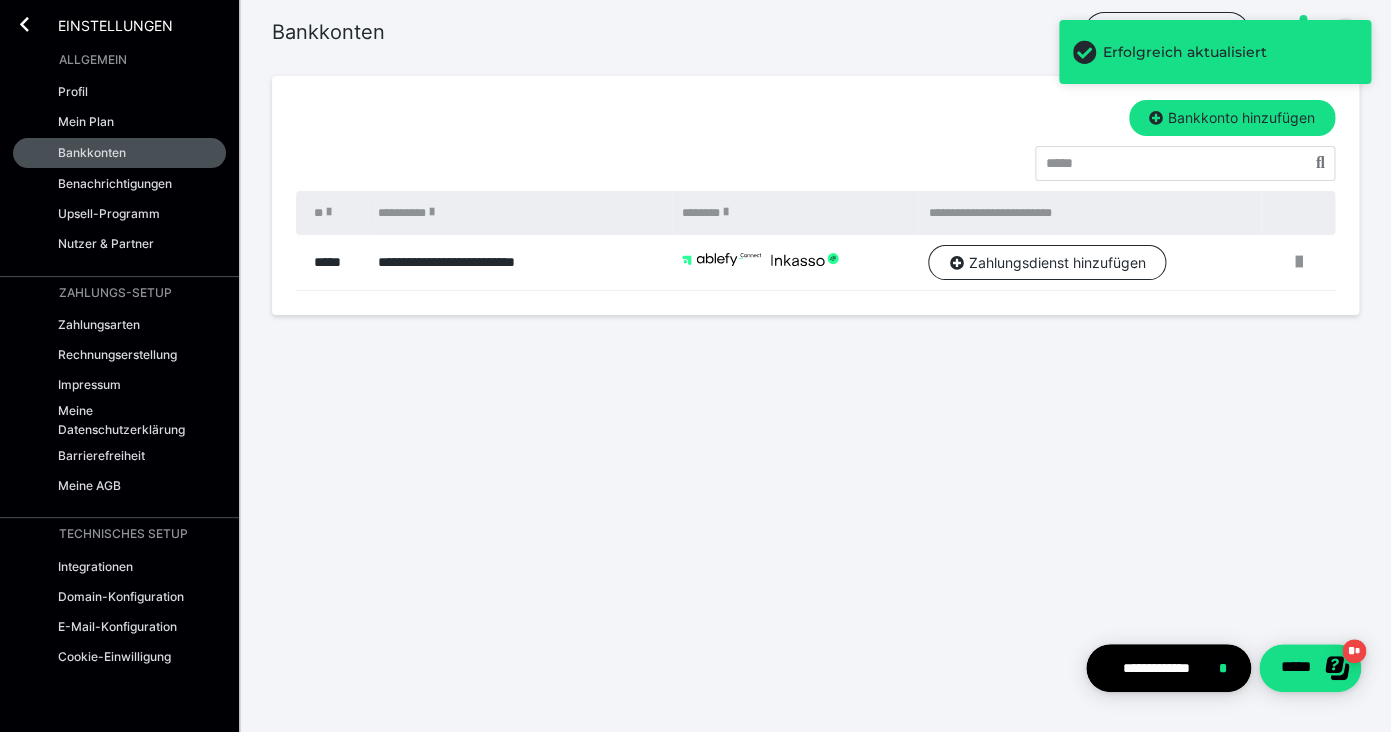 click on "Einstellungen" at bounding box center (101, 24) 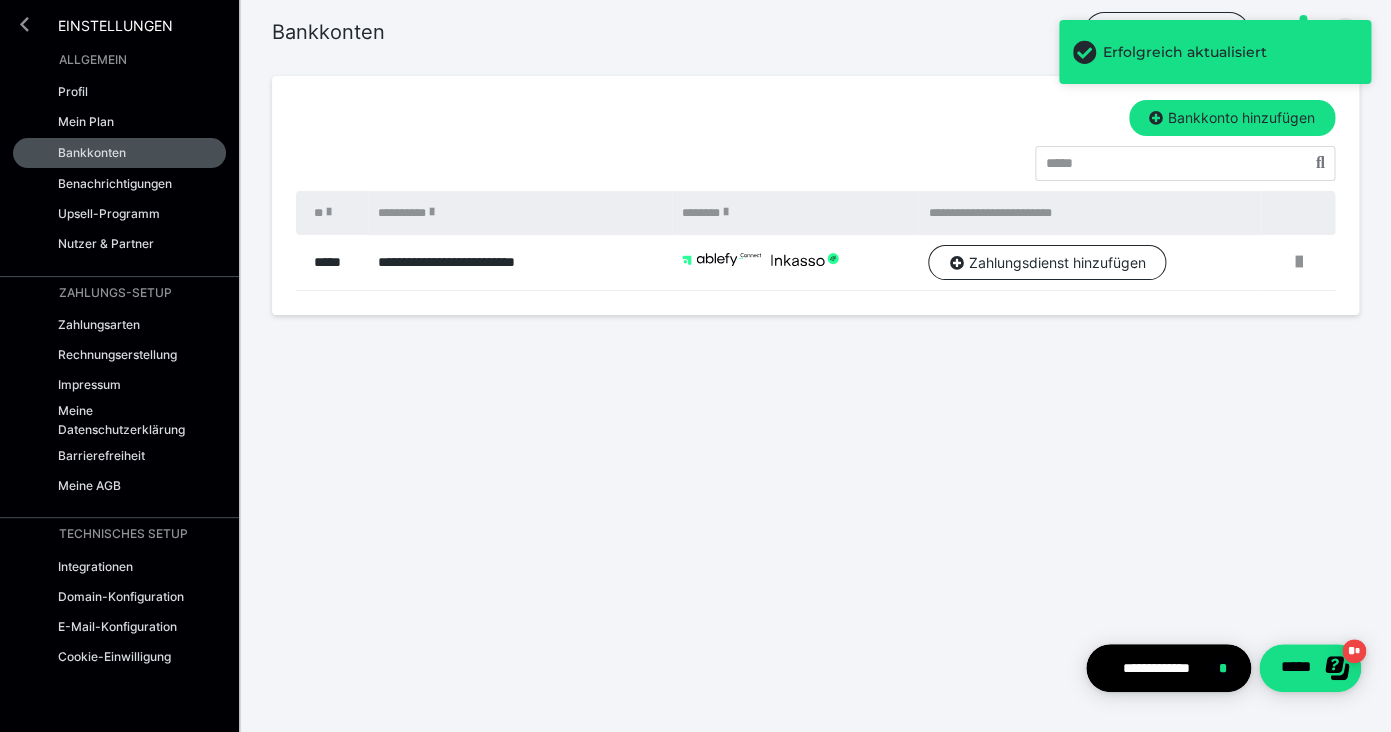 click at bounding box center [24, 24] 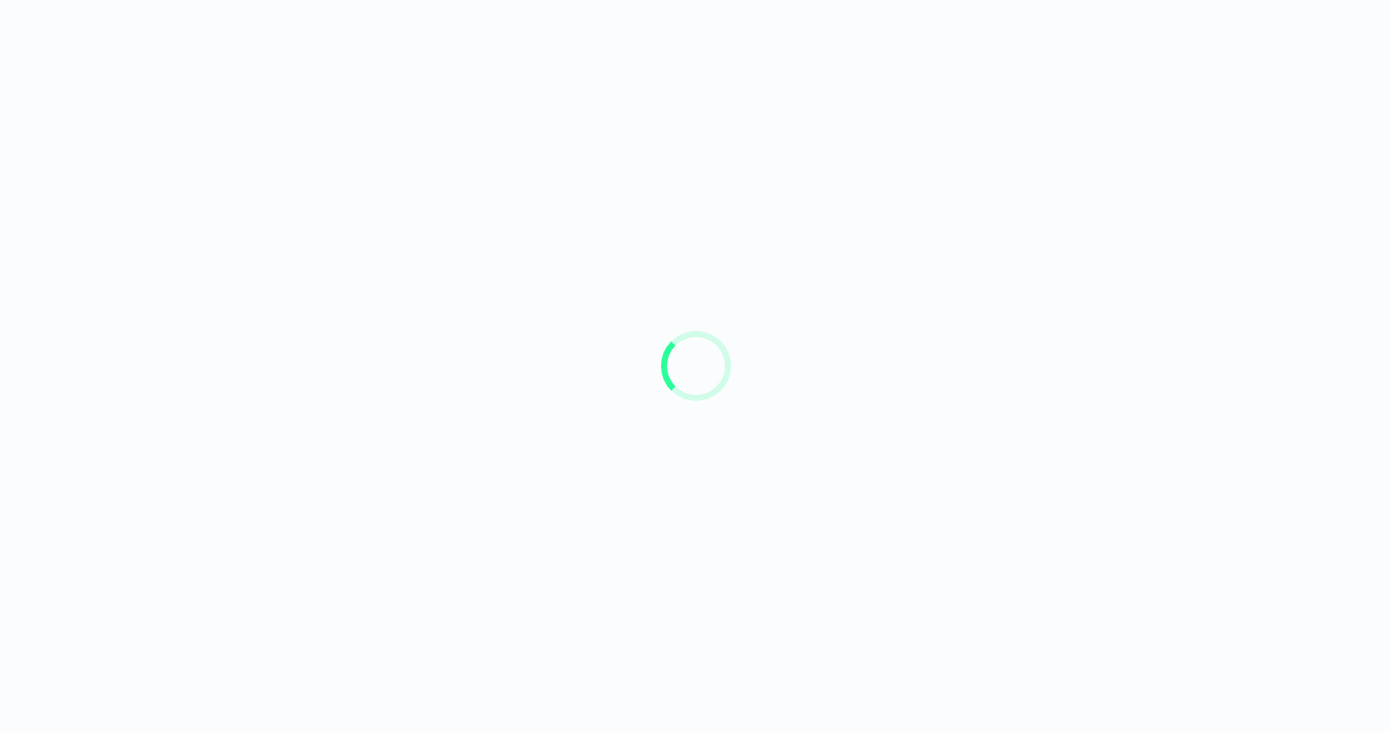 scroll, scrollTop: 0, scrollLeft: 0, axis: both 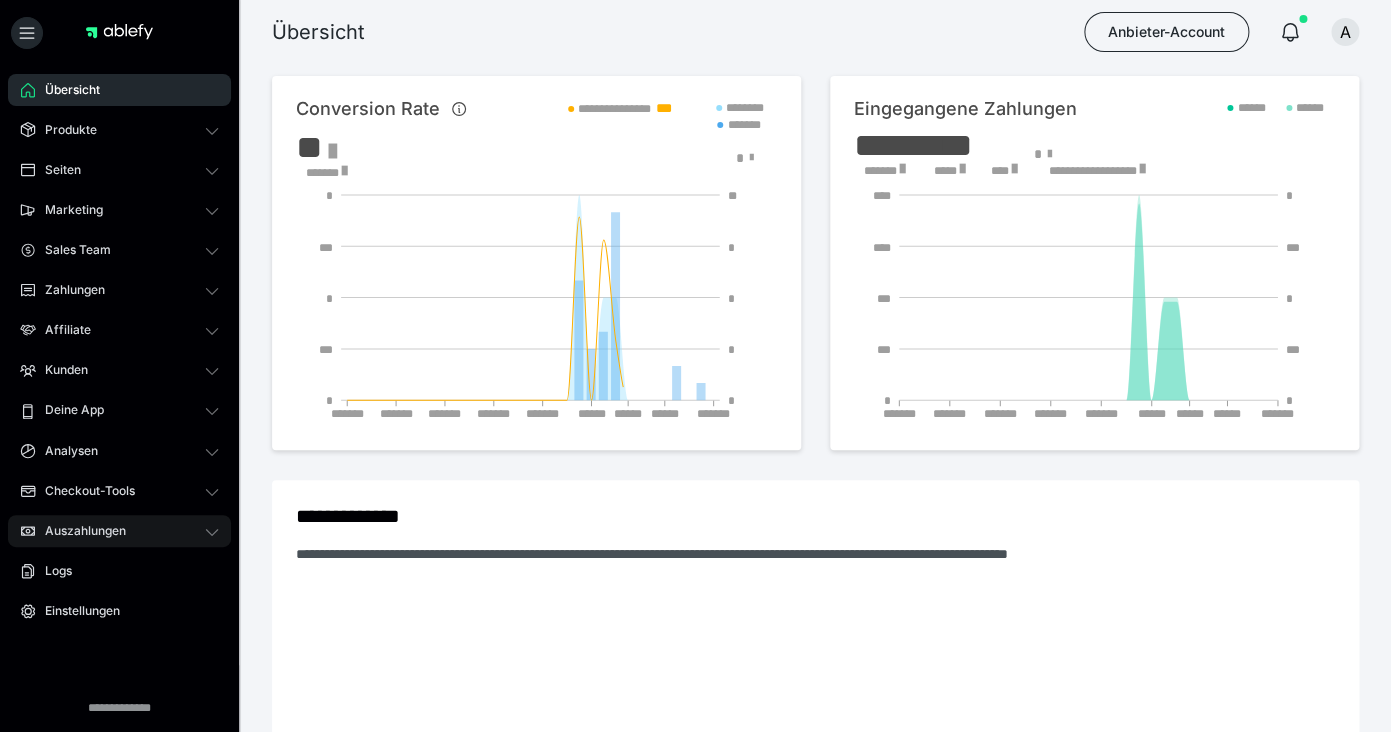 click on "Auszahlungen" at bounding box center [78, 531] 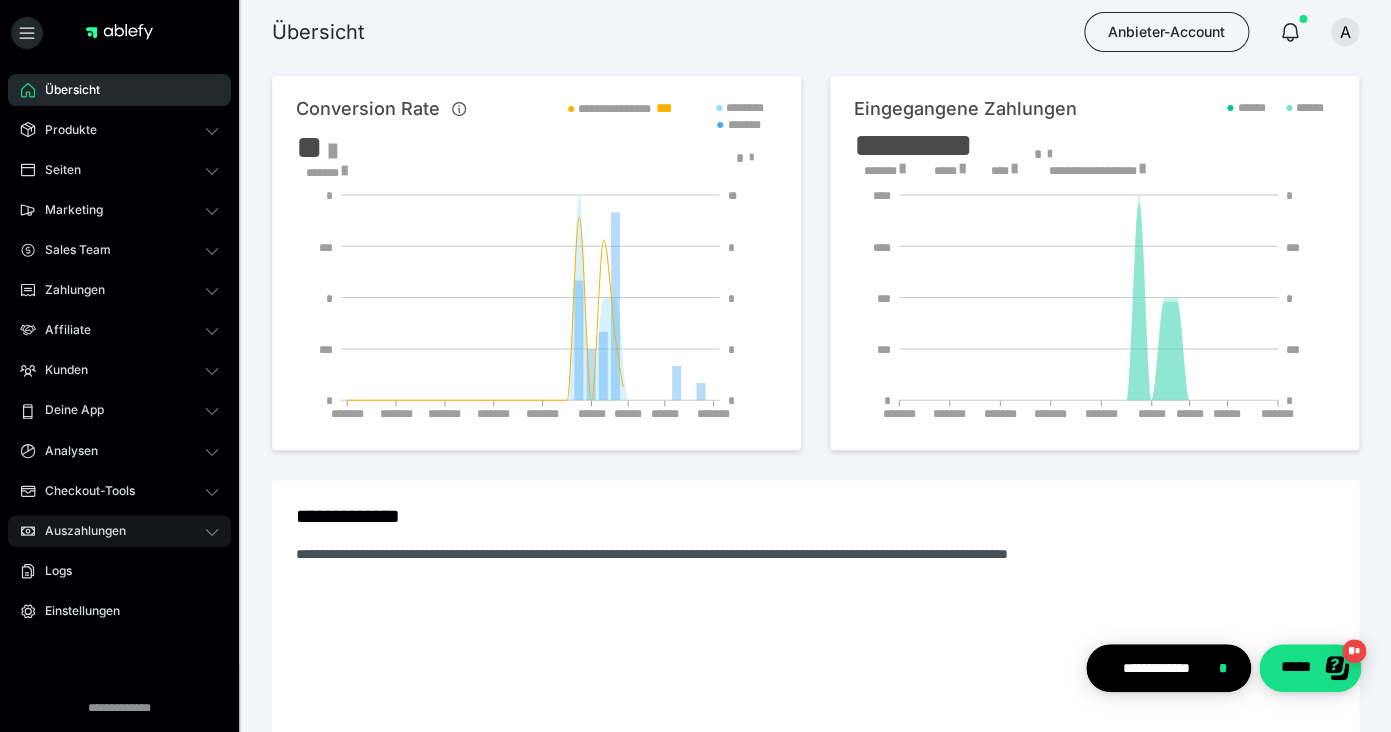 scroll, scrollTop: 0, scrollLeft: 0, axis: both 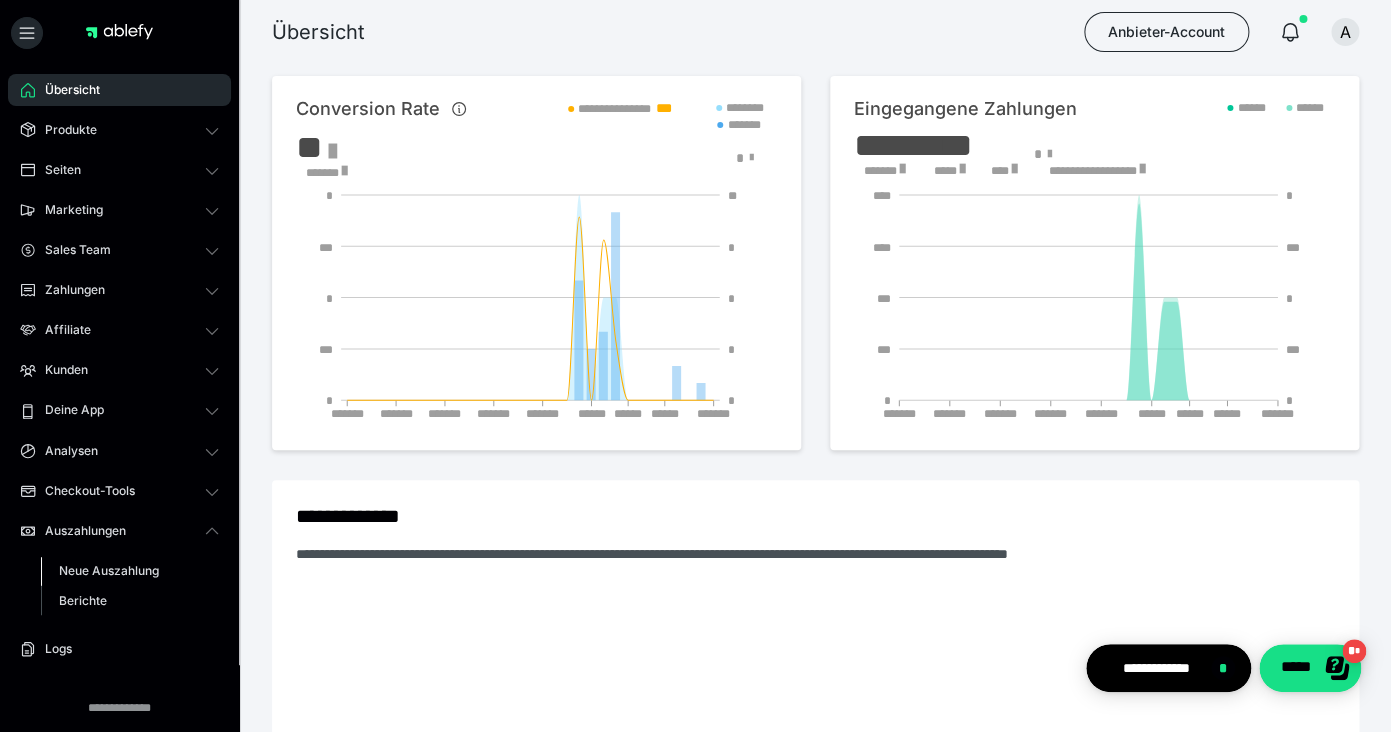 click on "Neue Auszahlung" at bounding box center [109, 570] 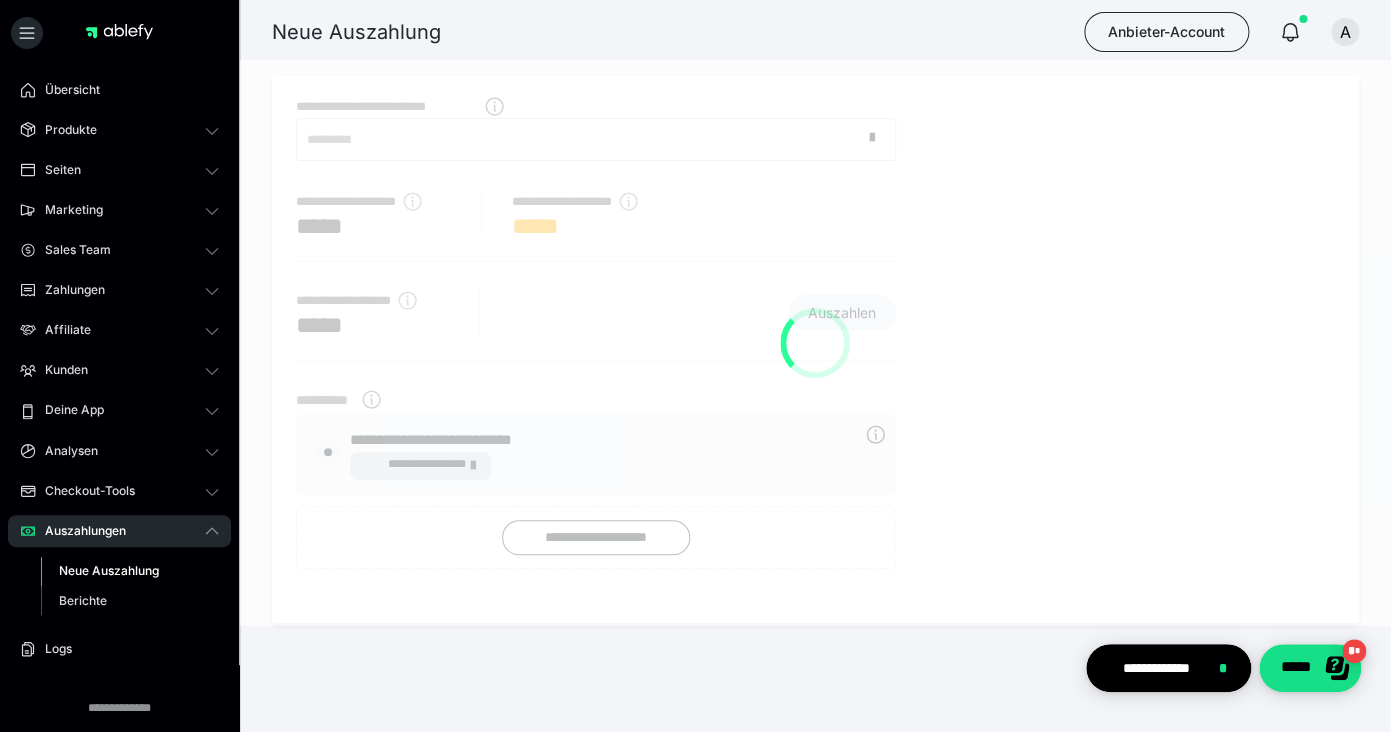 radio on "****" 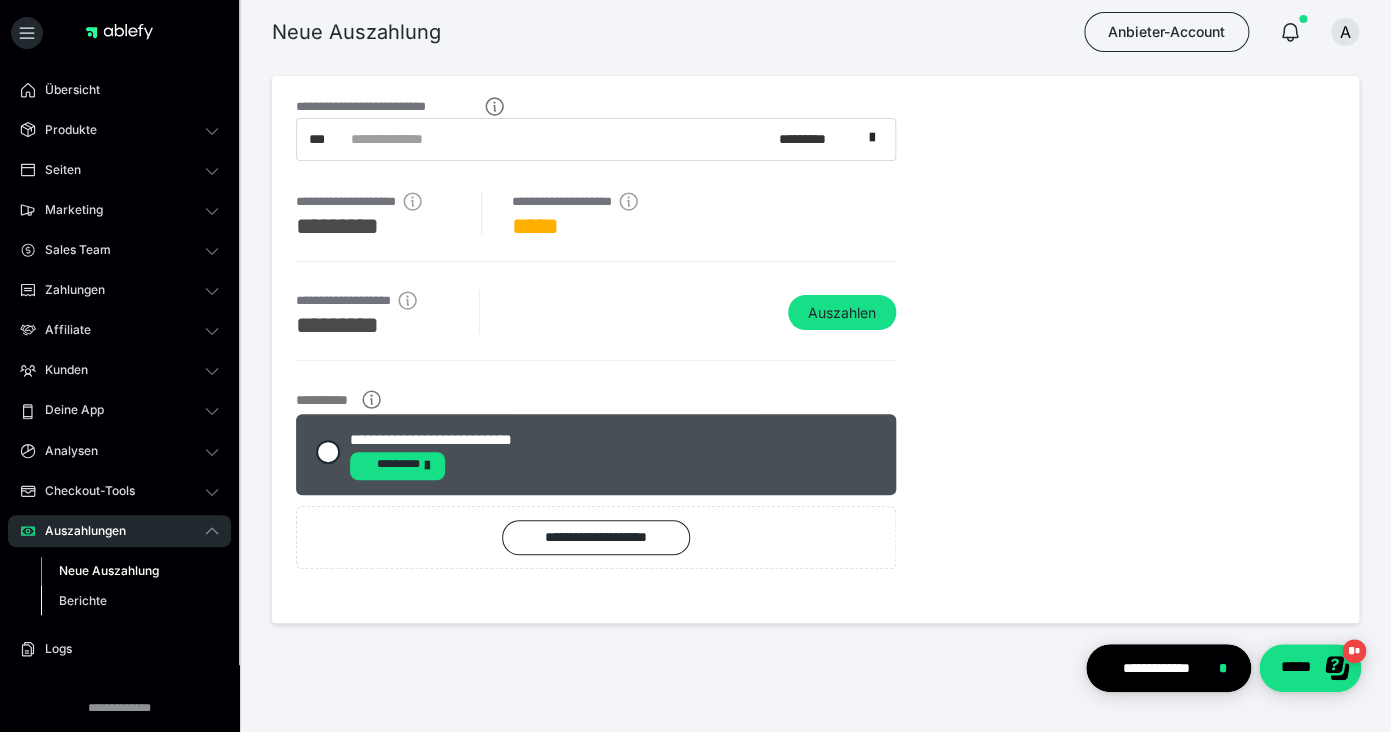 scroll, scrollTop: 87, scrollLeft: 0, axis: vertical 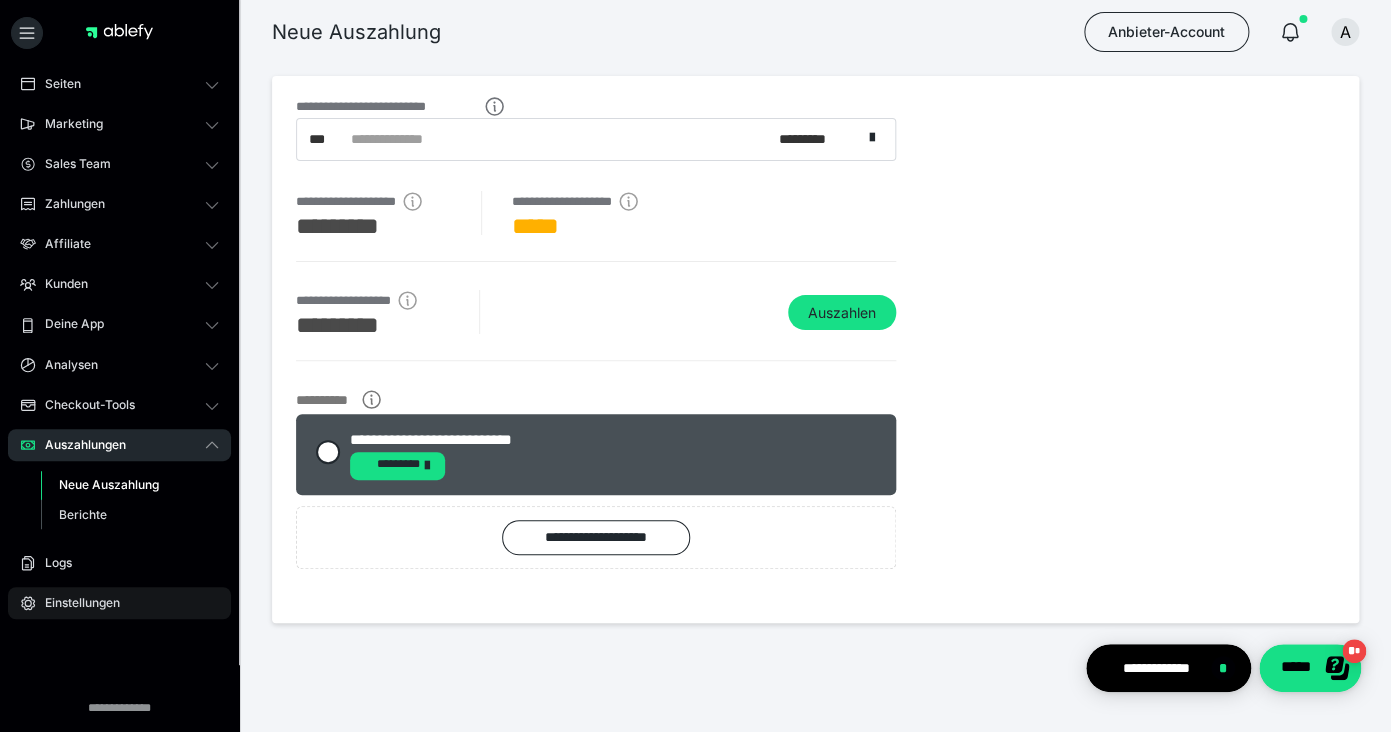 click on "Einstellungen" at bounding box center [75, 603] 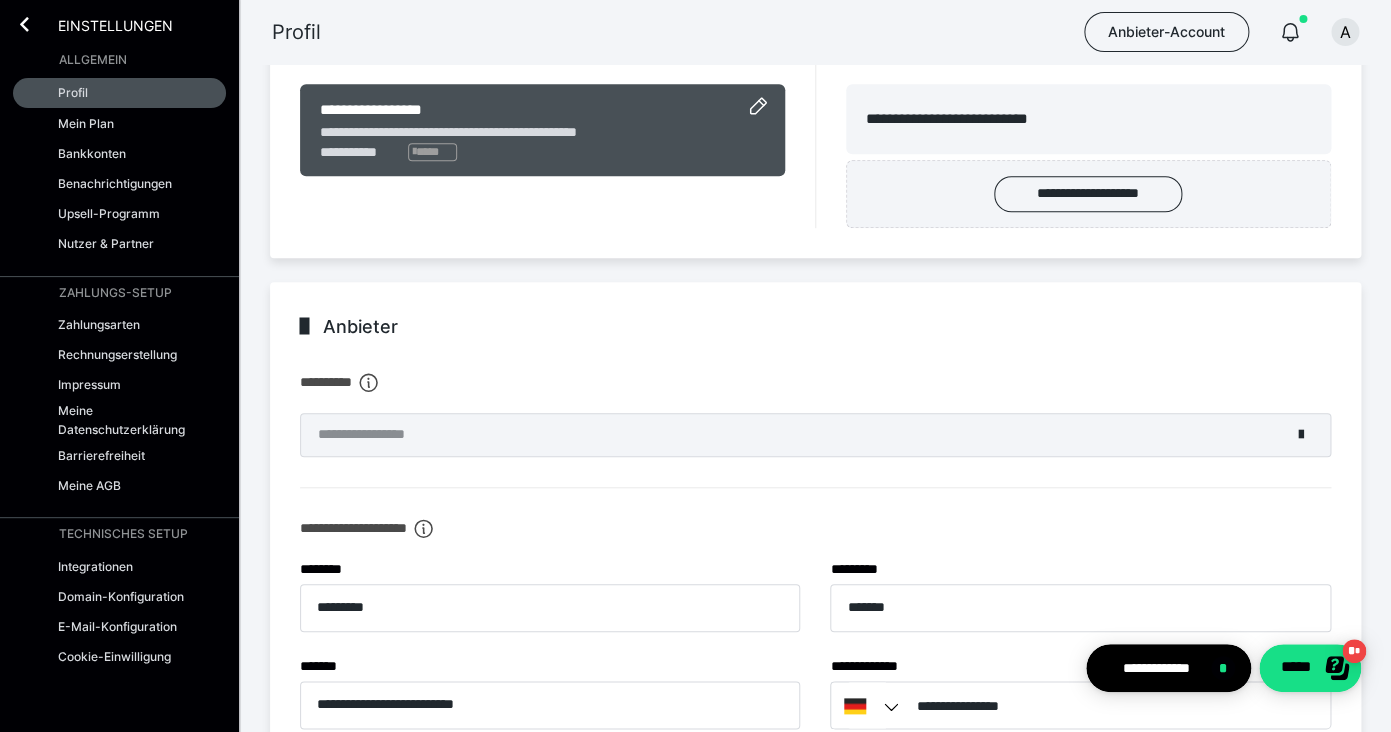 scroll, scrollTop: 402, scrollLeft: 0, axis: vertical 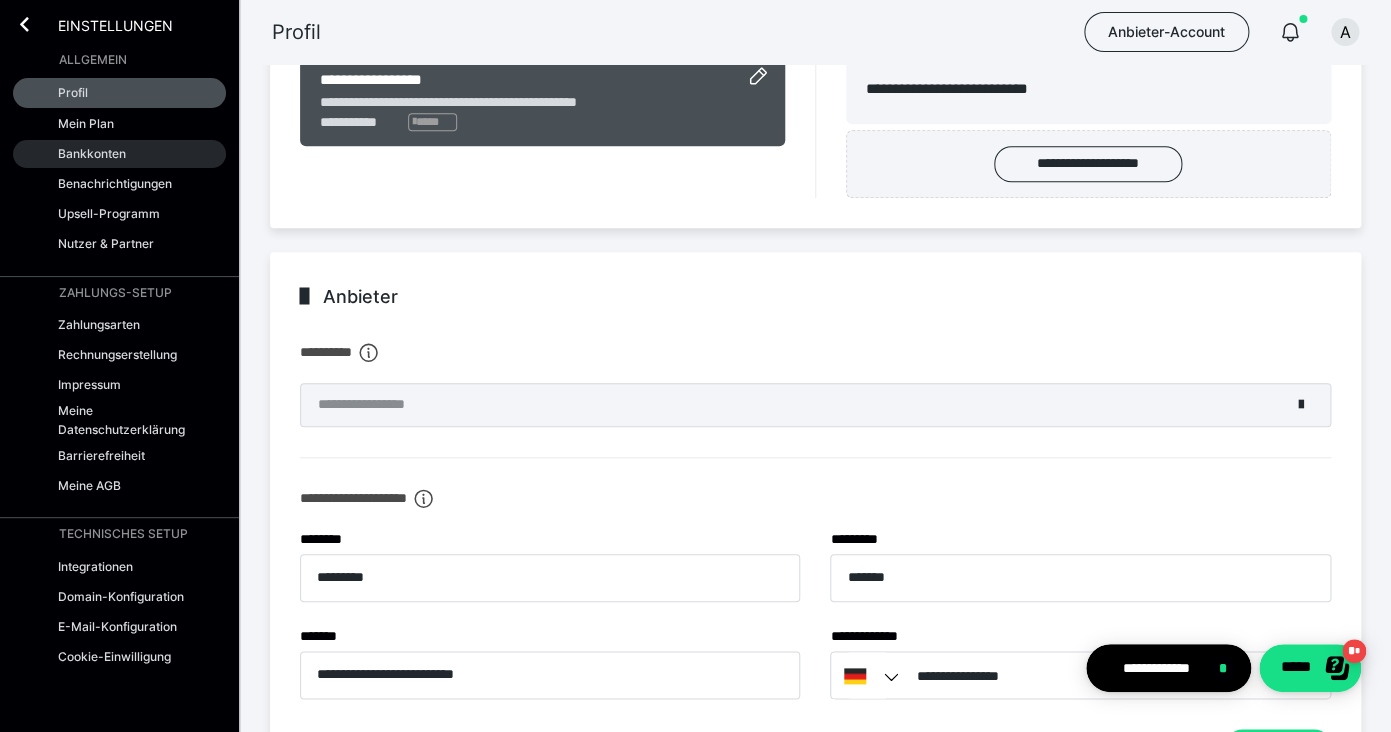 click on "Bankkonten" at bounding box center (119, 154) 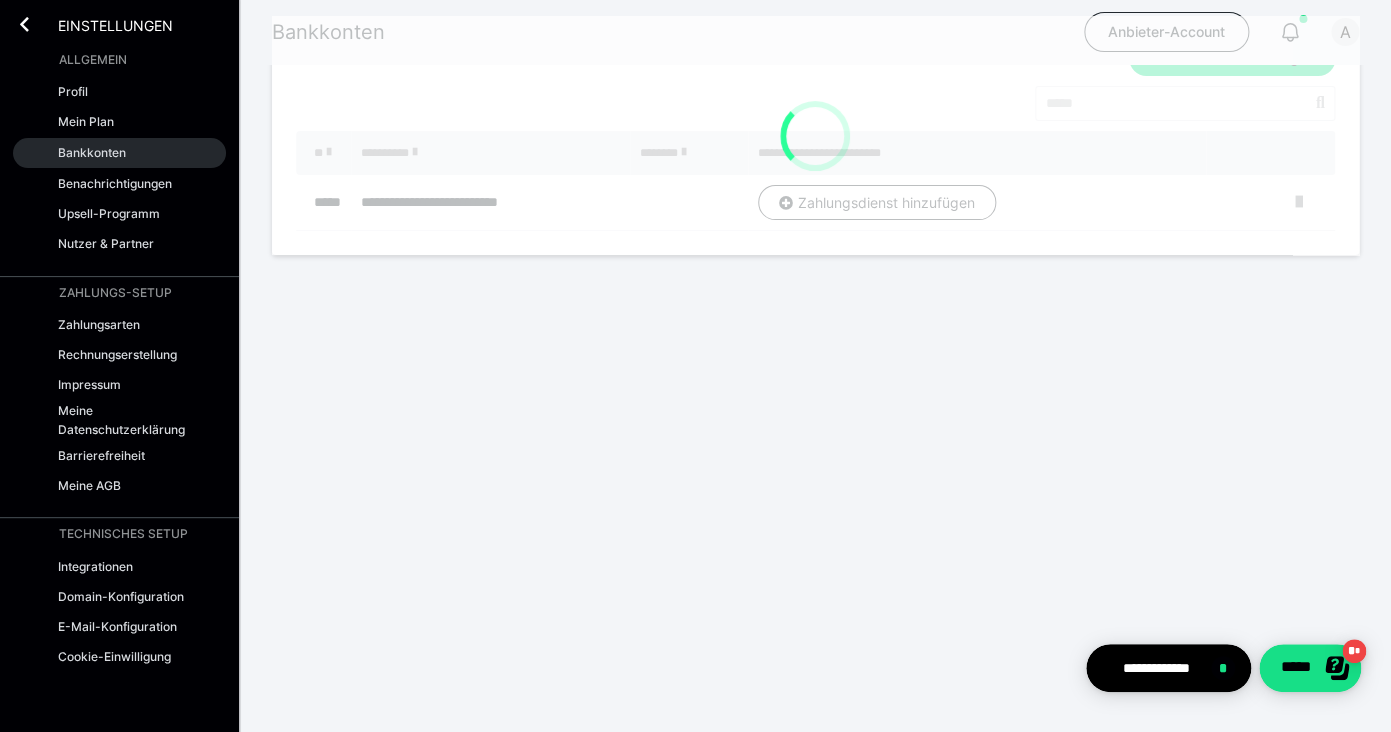 scroll, scrollTop: 0, scrollLeft: 0, axis: both 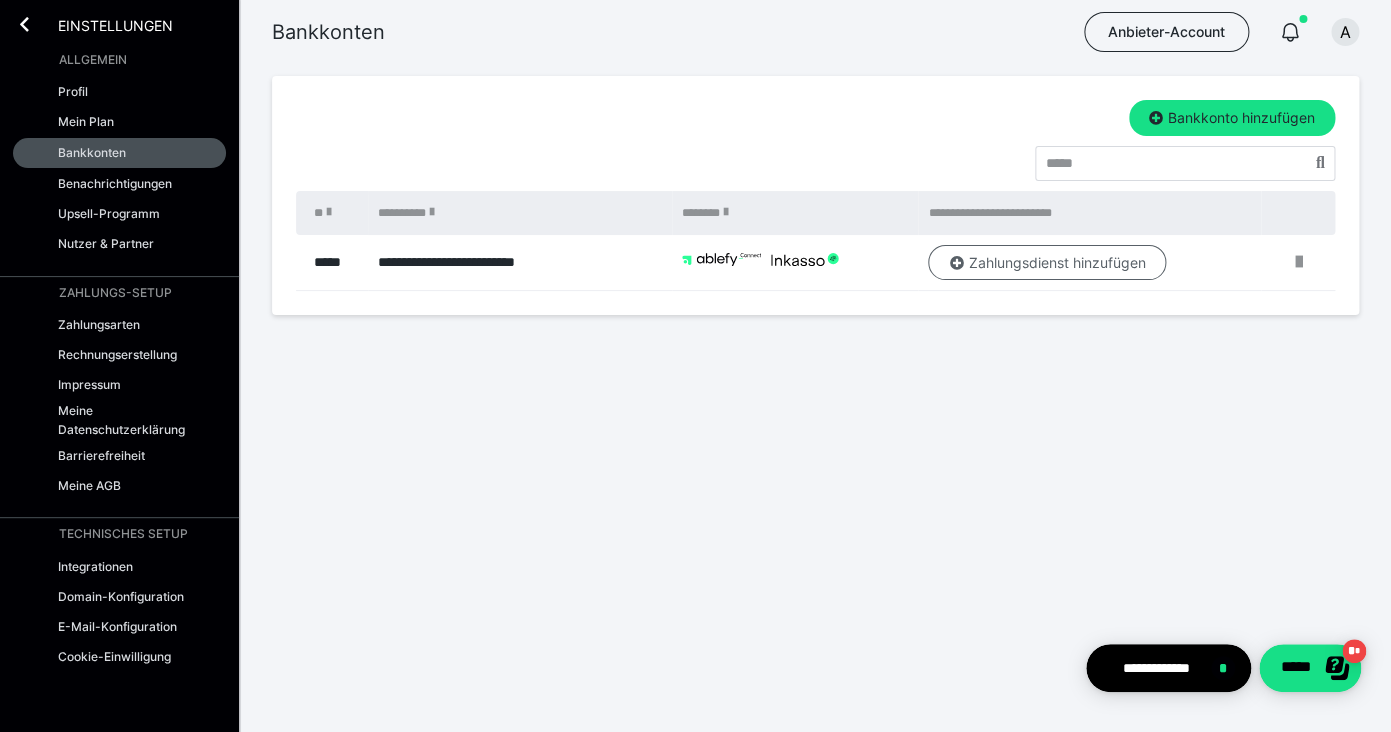 click at bounding box center [956, 263] 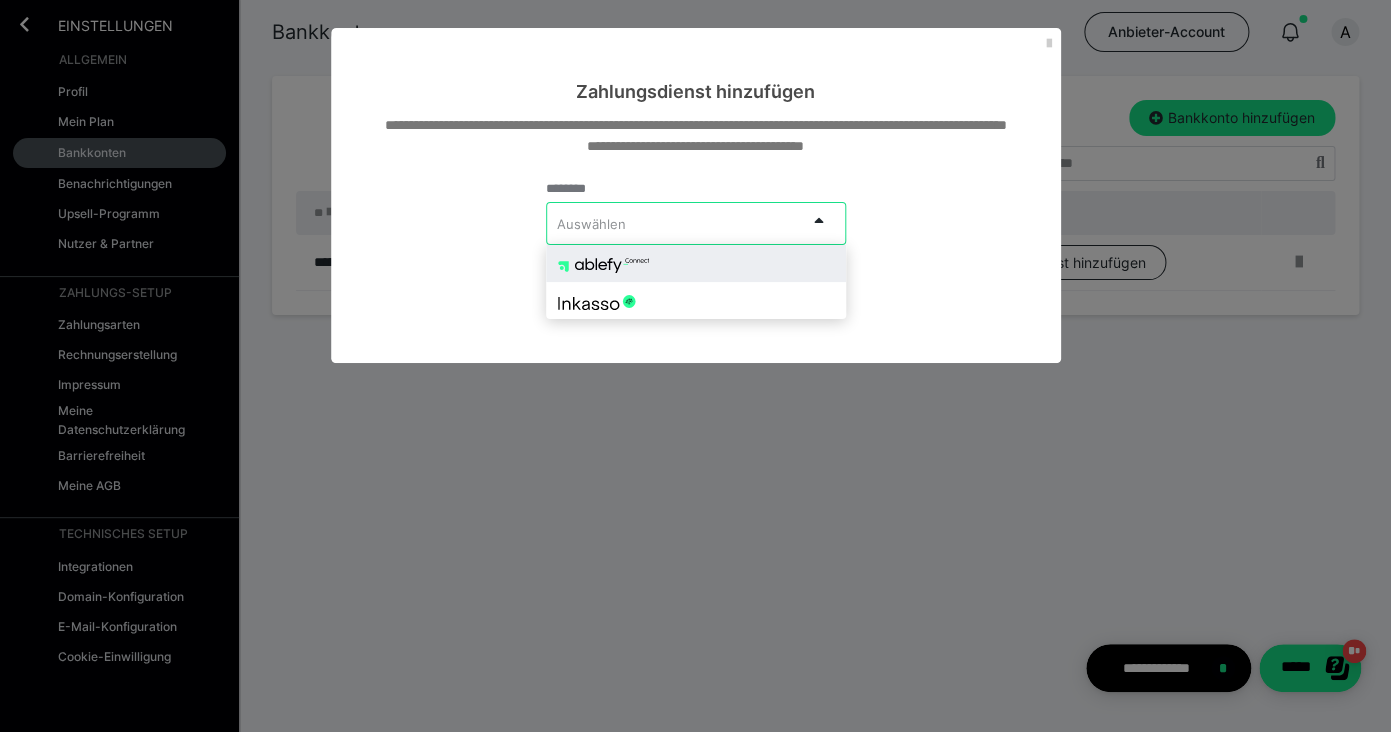 click on "Auswählen" at bounding box center (676, 223) 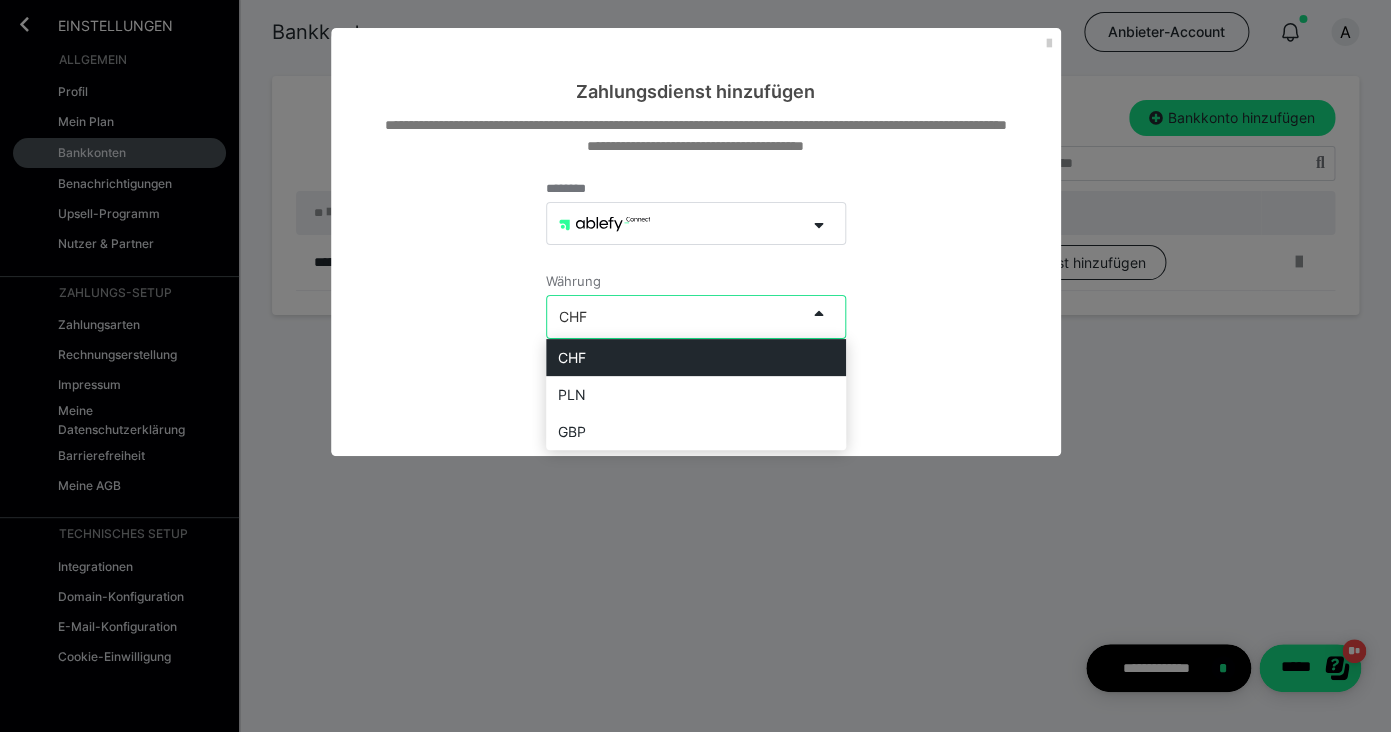 click on "CHF" at bounding box center (676, 316) 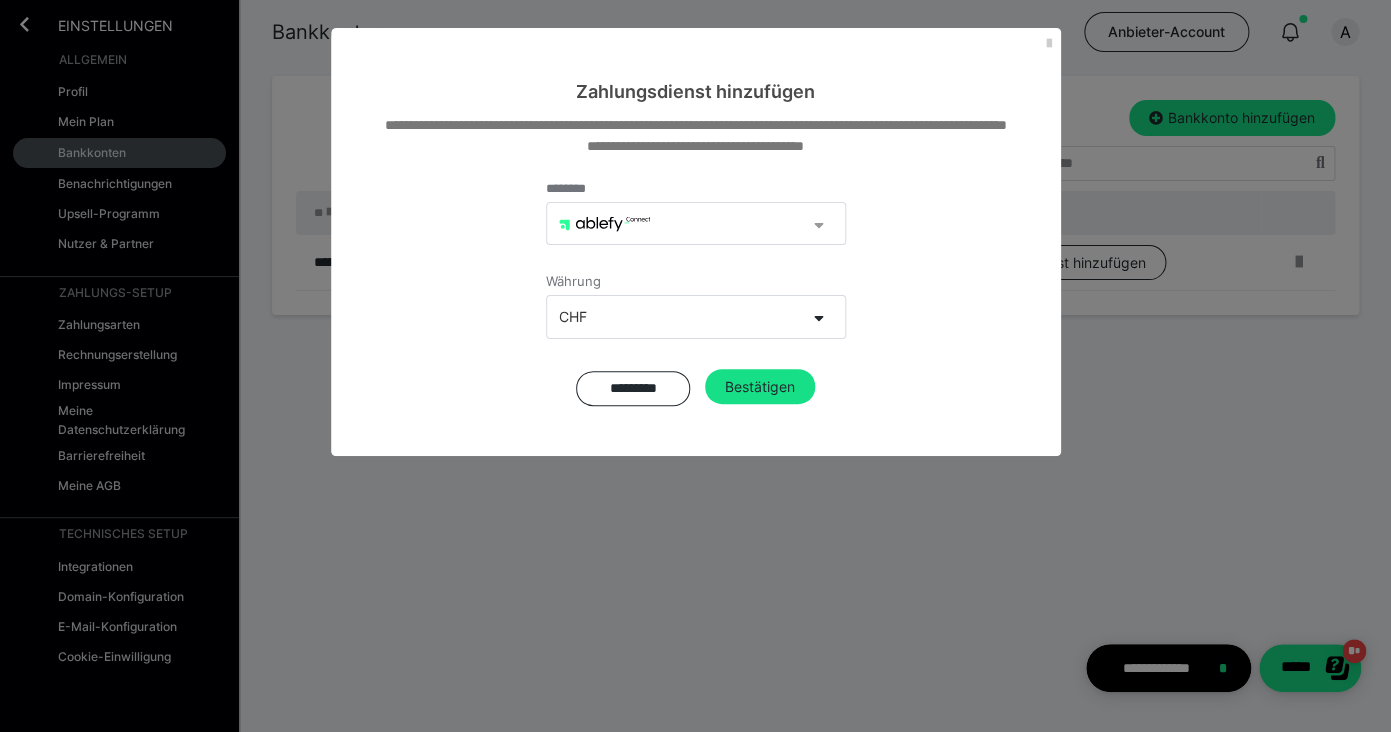 click at bounding box center (825, 224) 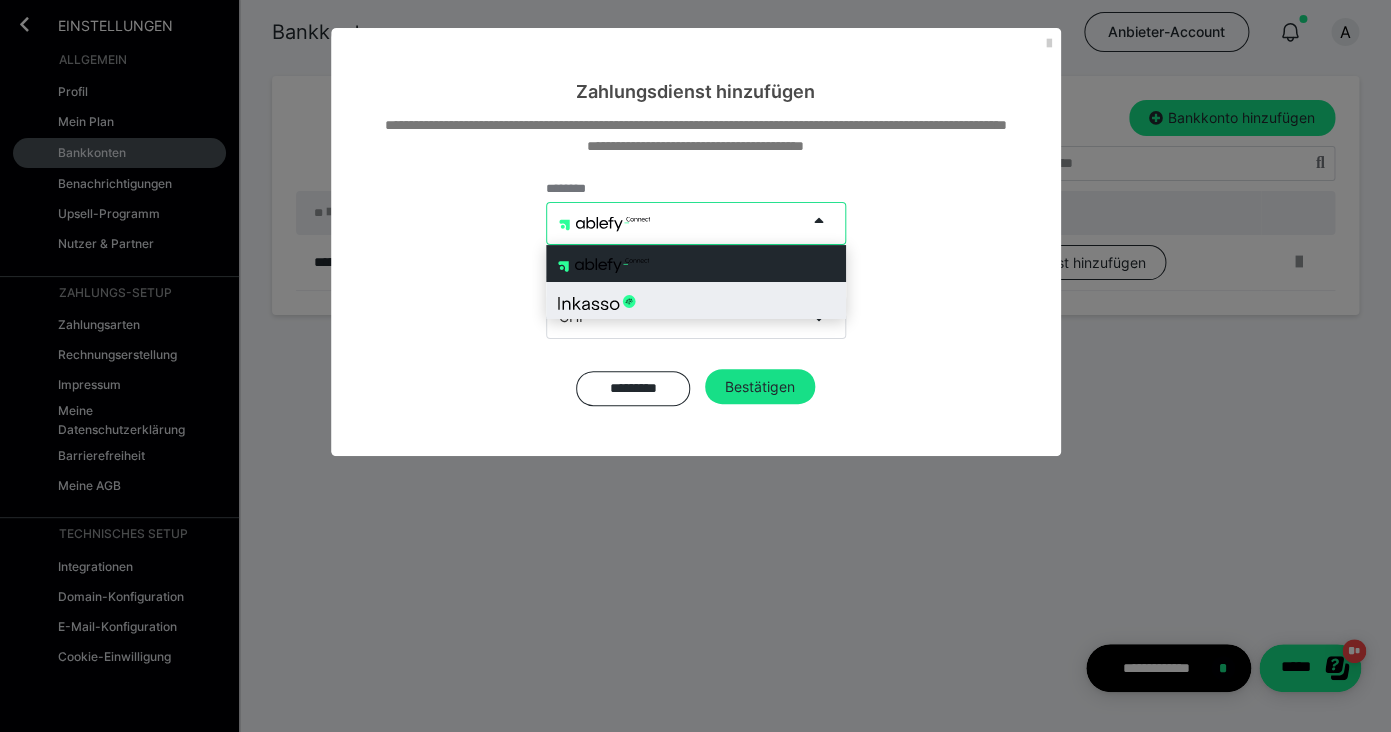 click at bounding box center (696, 300) 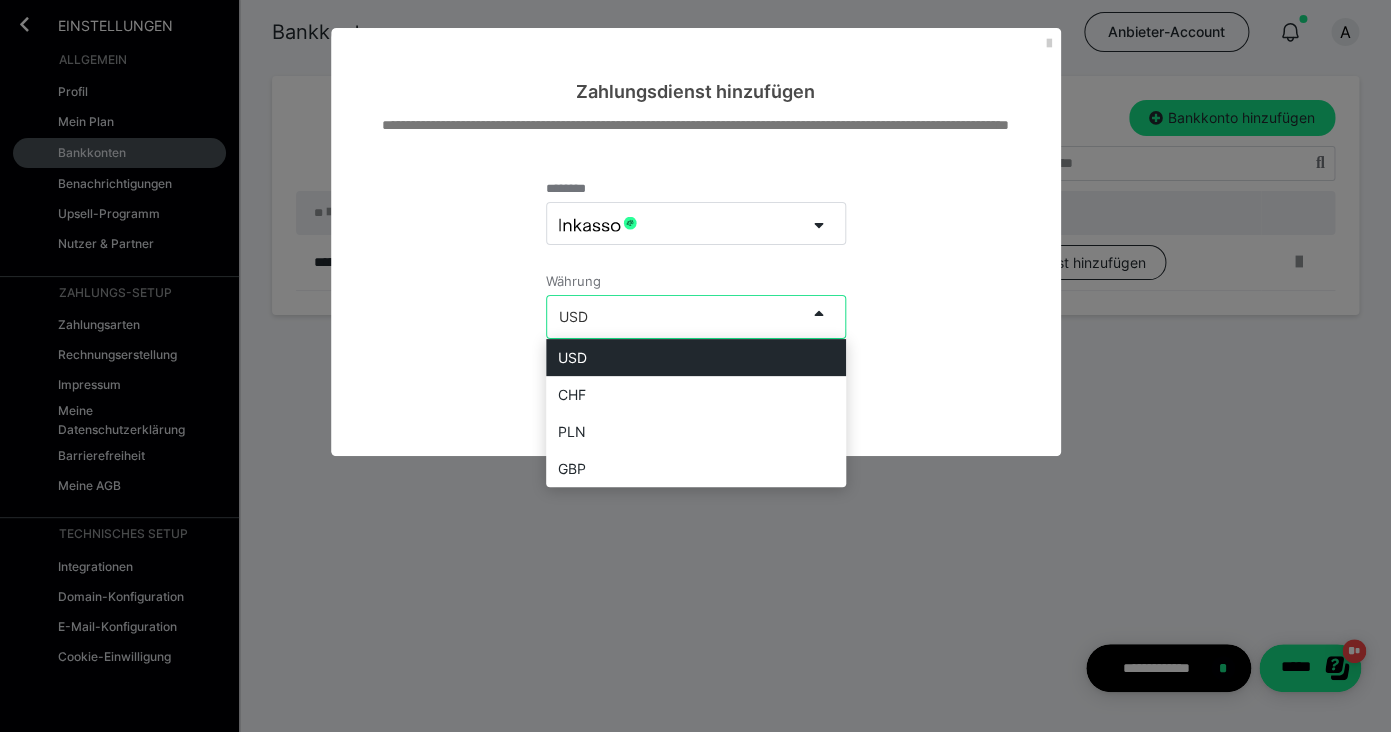 click on "USD" at bounding box center (676, 316) 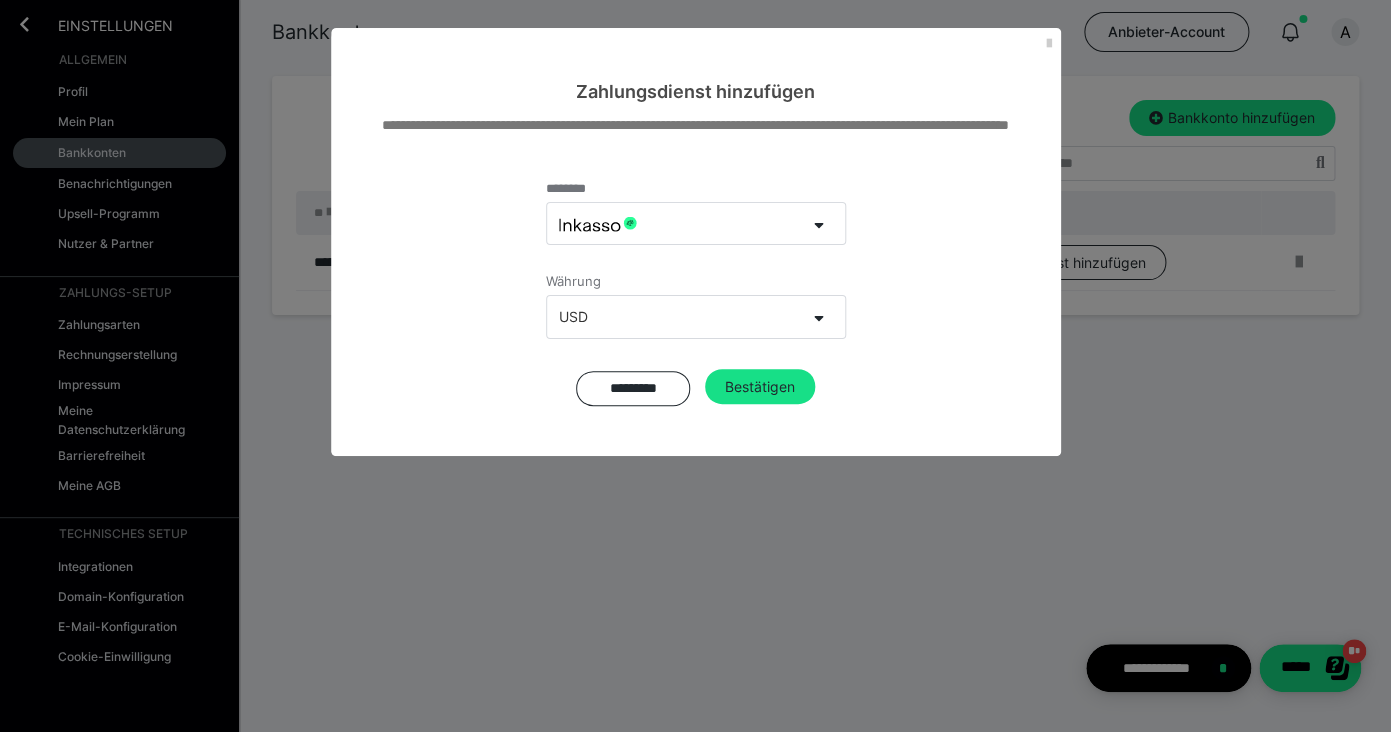 click at bounding box center (676, 223) 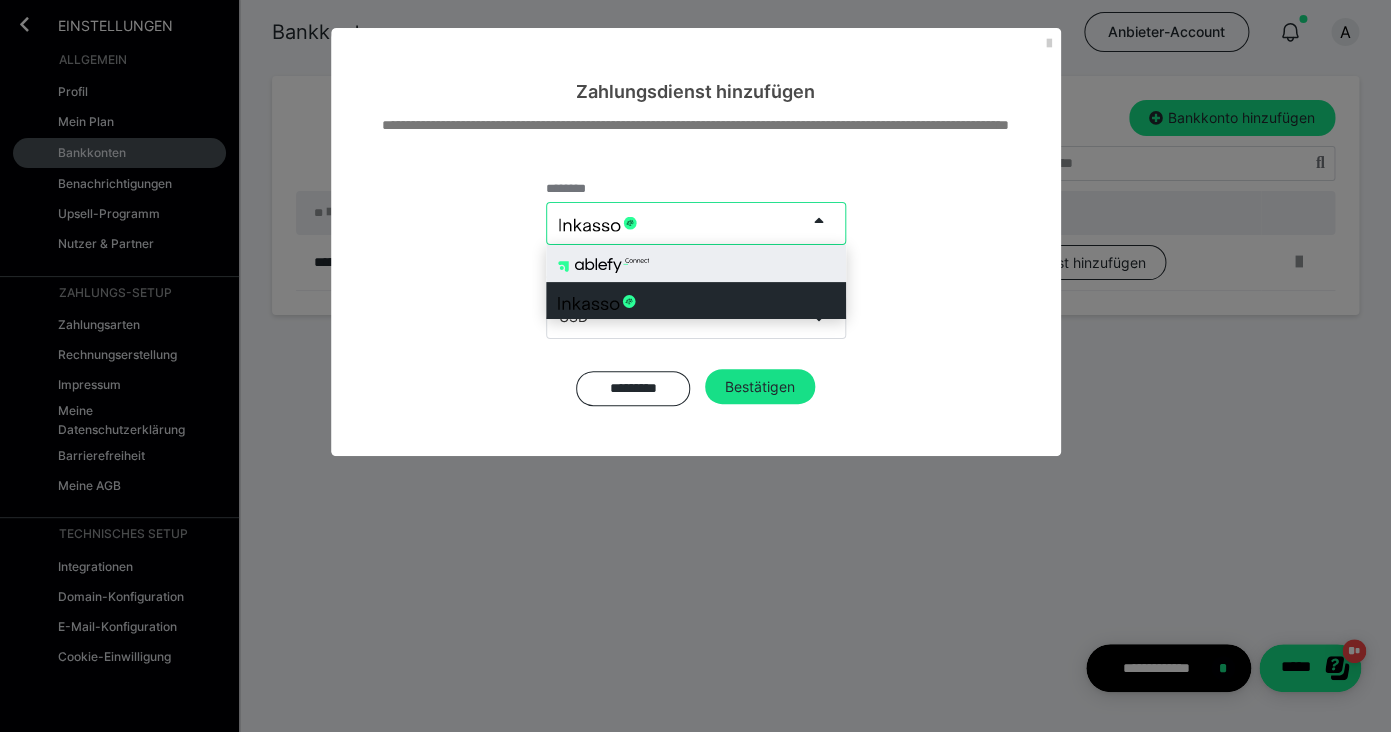 click at bounding box center [696, 263] 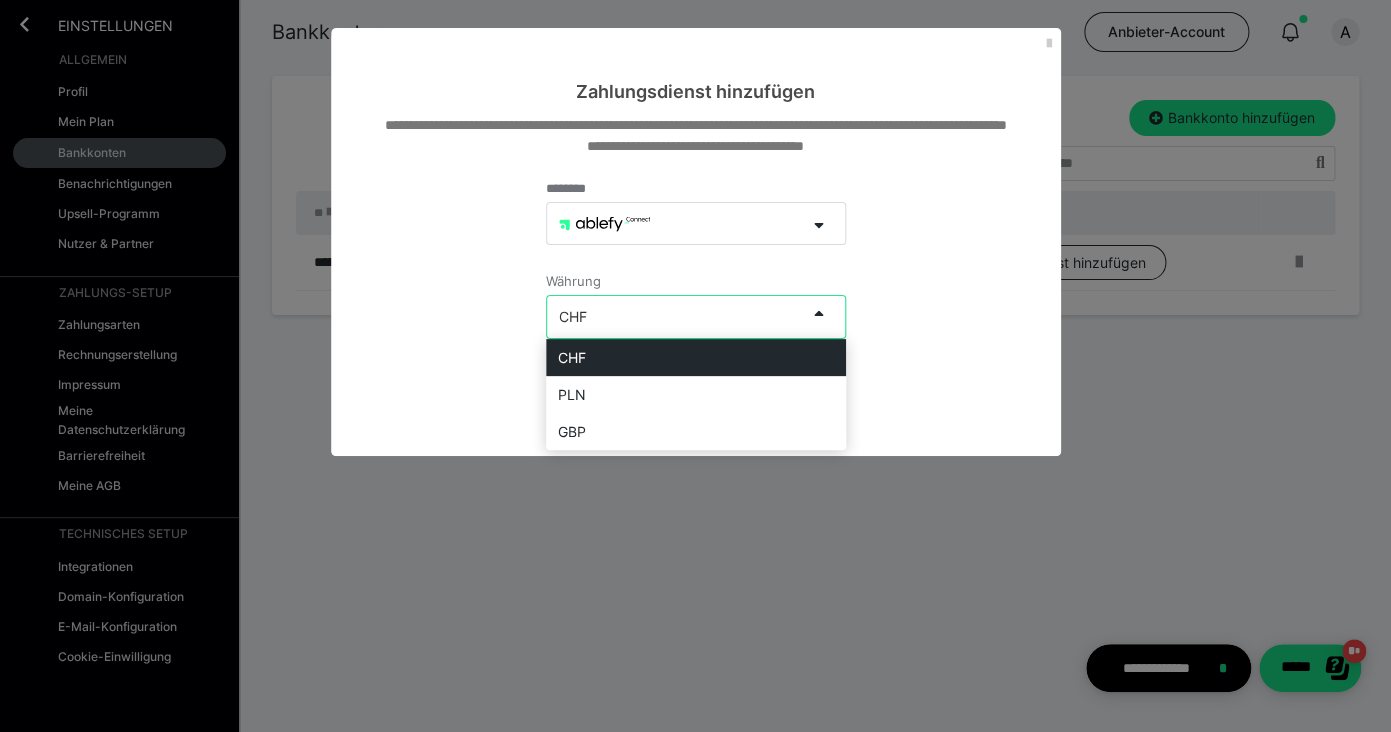 click on "CHF" at bounding box center [676, 316] 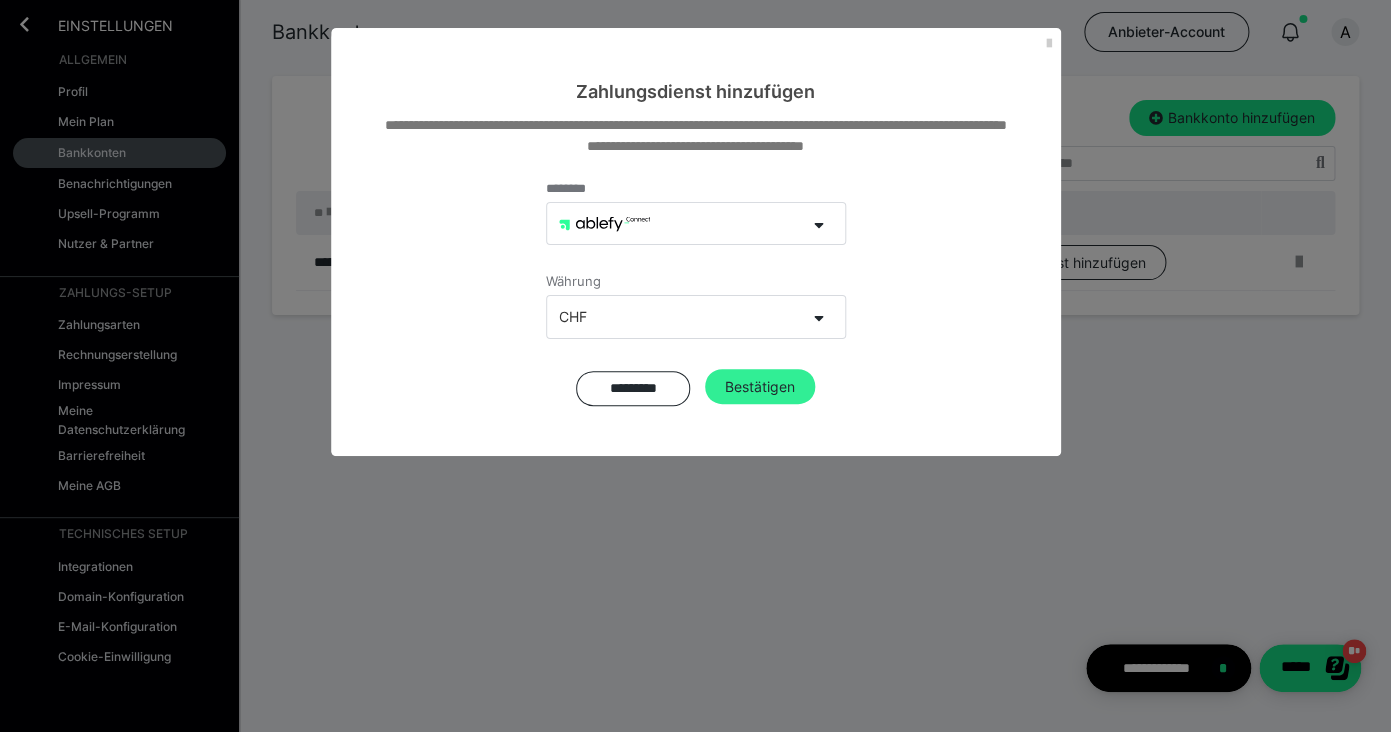 click on "Bestätigen" at bounding box center (760, 387) 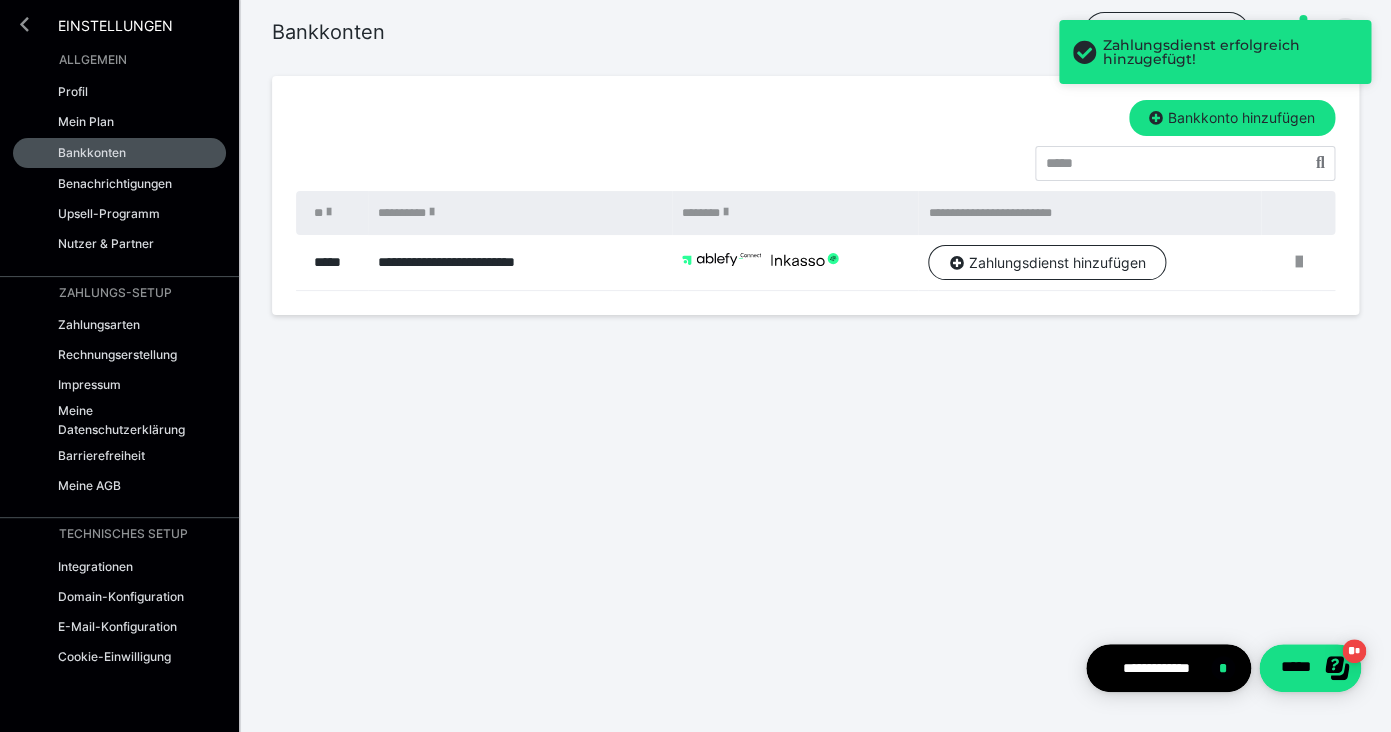 click at bounding box center (24, 24) 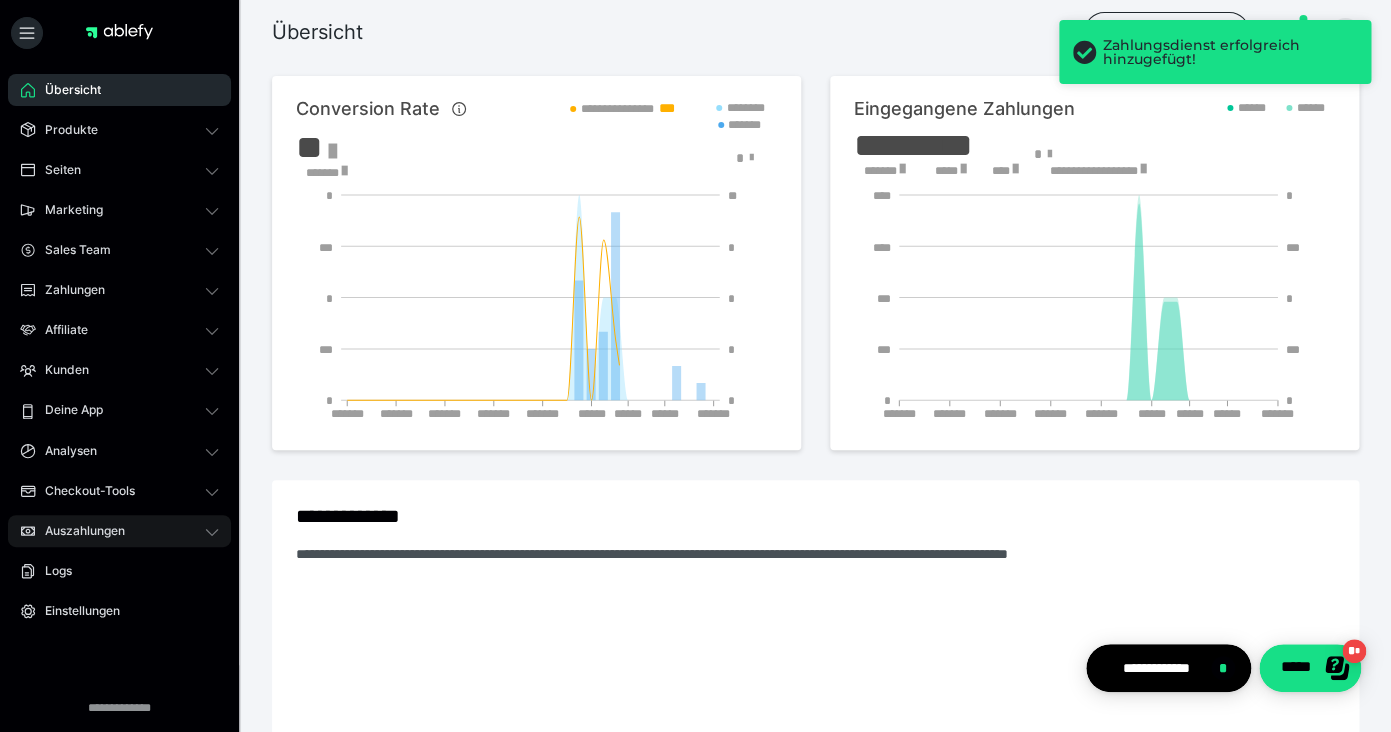 click on "Auszahlungen" at bounding box center (78, 531) 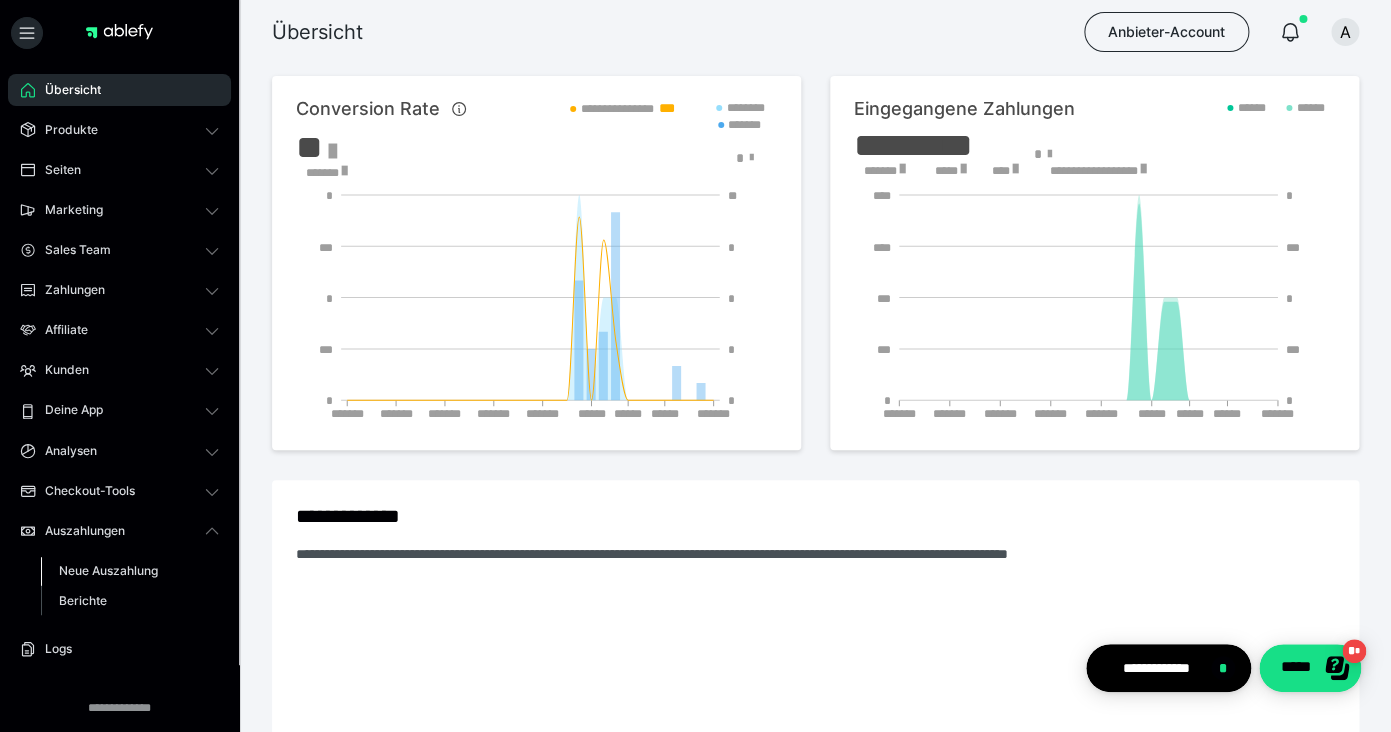 click on "Neue Auszahlung" at bounding box center (108, 570) 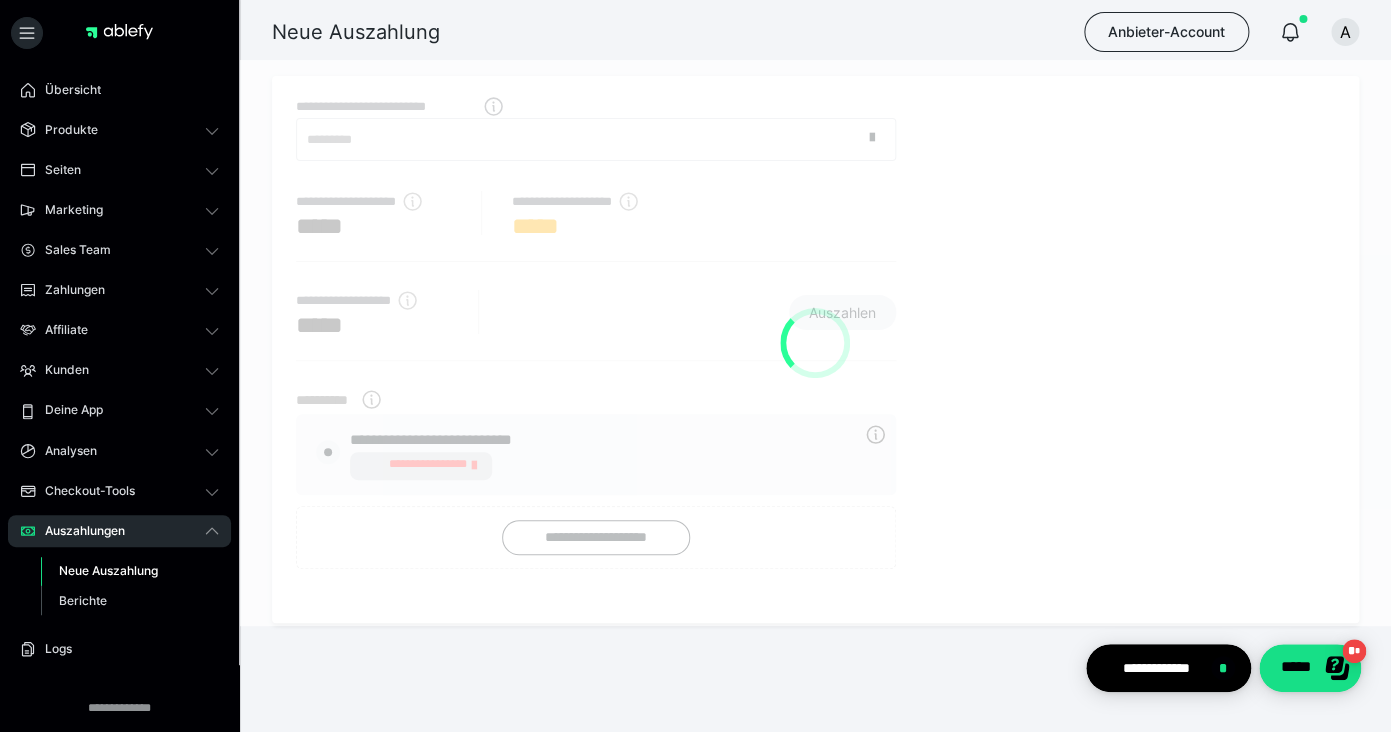 radio on "****" 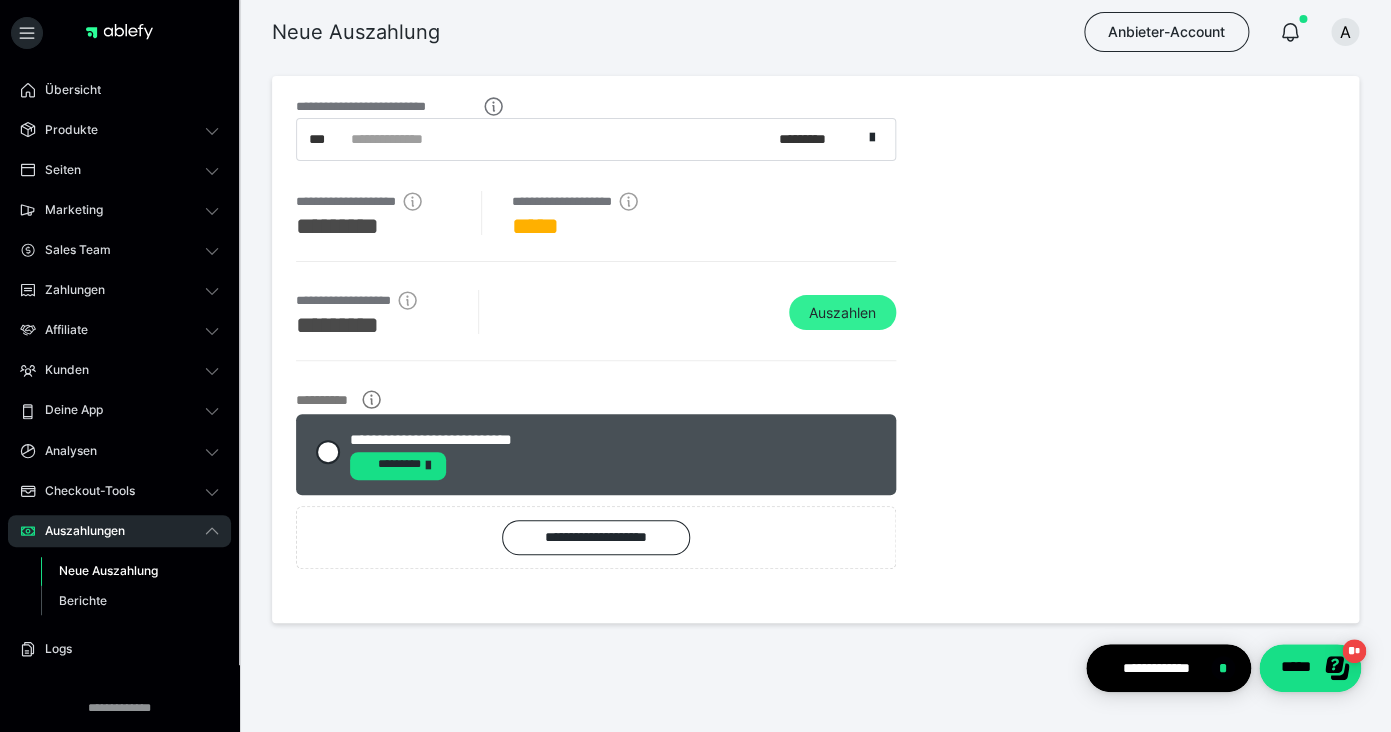click on "Auszahlen" at bounding box center [842, 313] 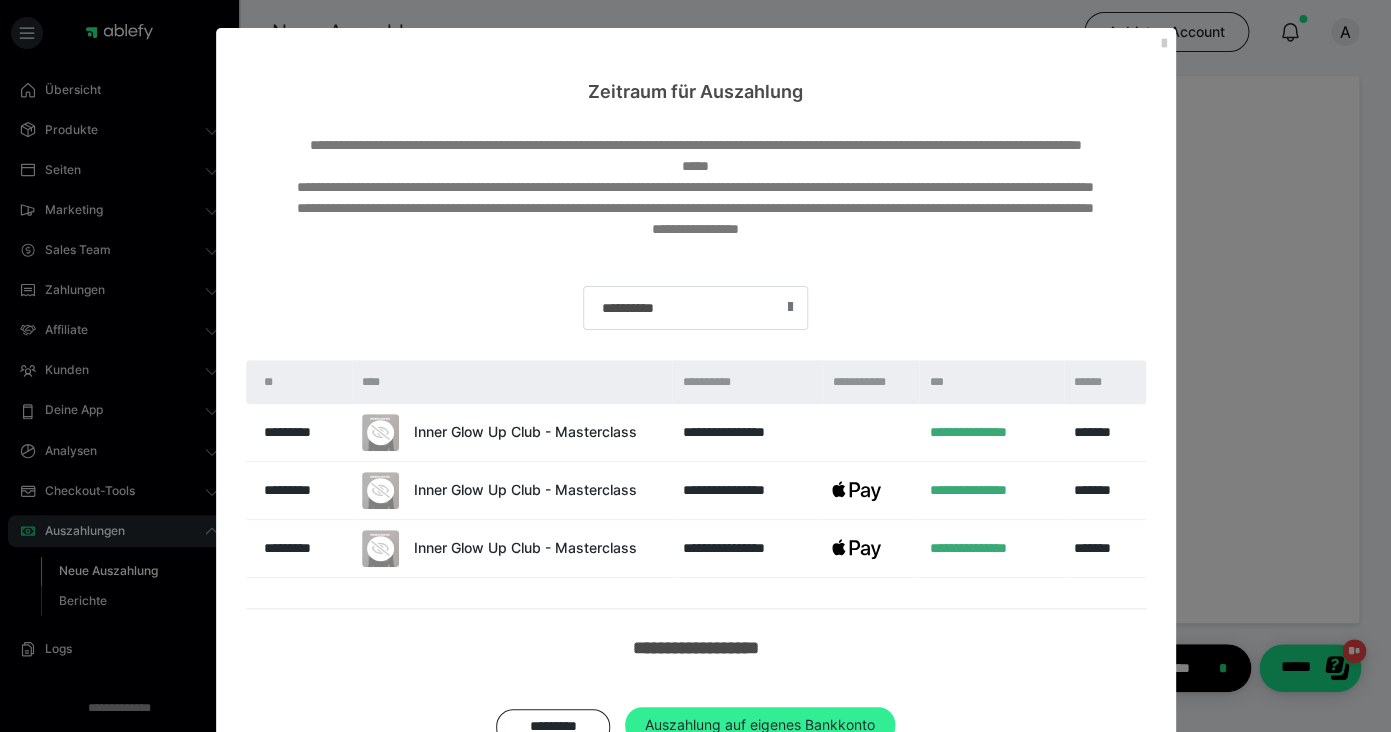 click on "Auszahlung auf eigenes Bankkonto" at bounding box center [760, 725] 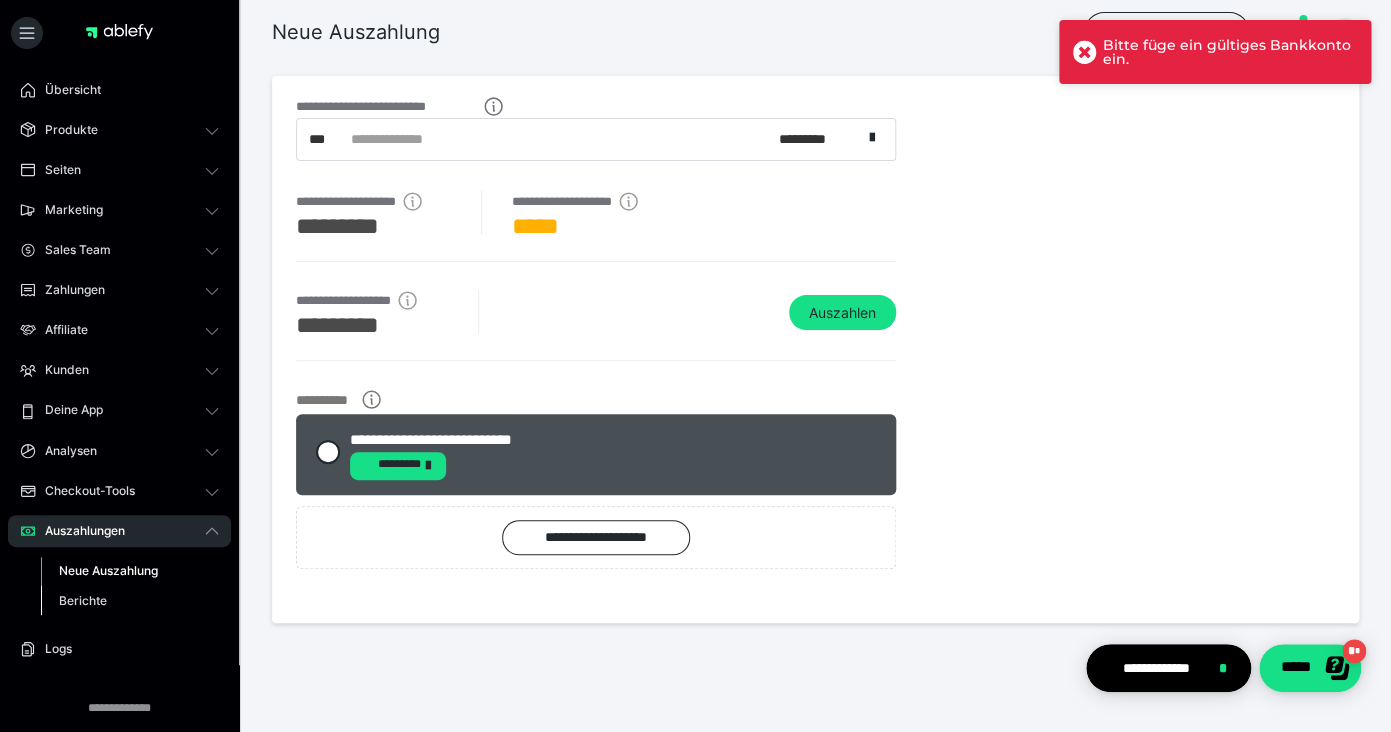 scroll, scrollTop: 87, scrollLeft: 0, axis: vertical 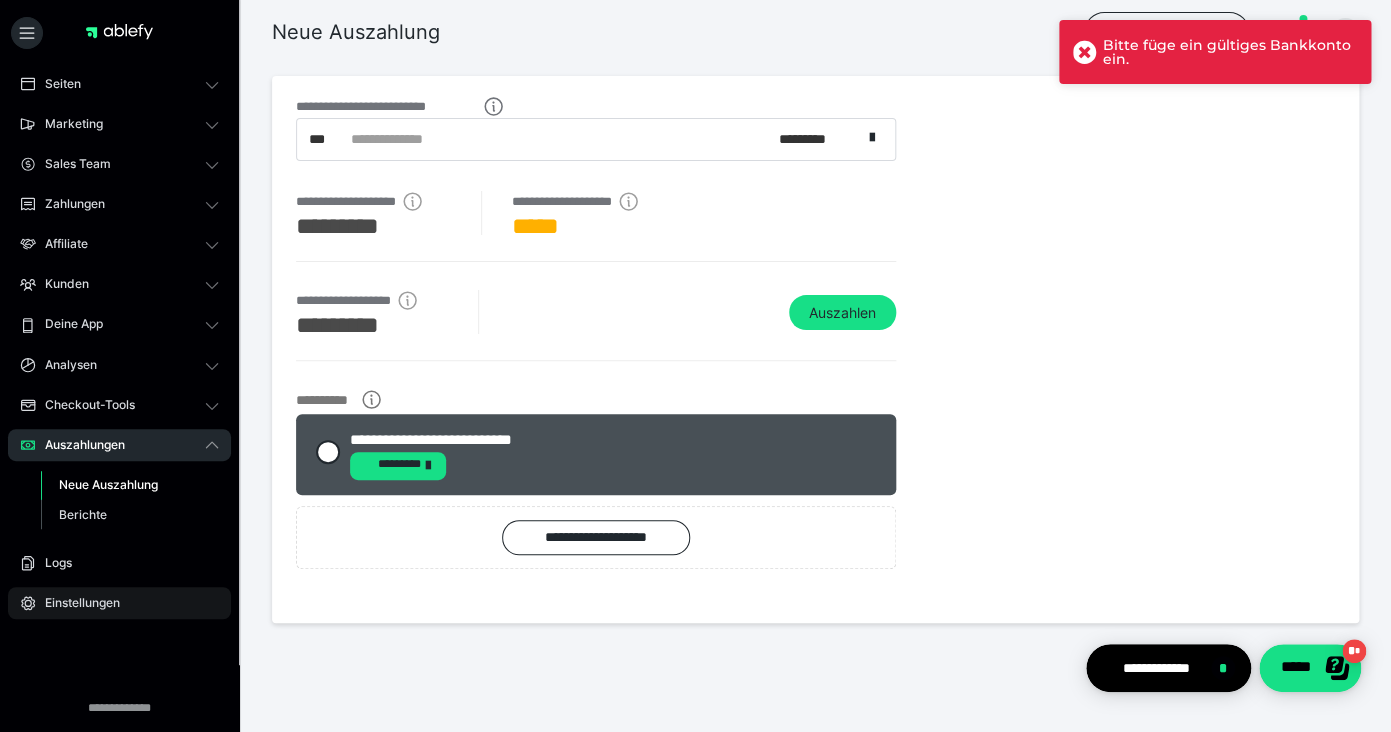 click on "Einstellungen" at bounding box center (75, 603) 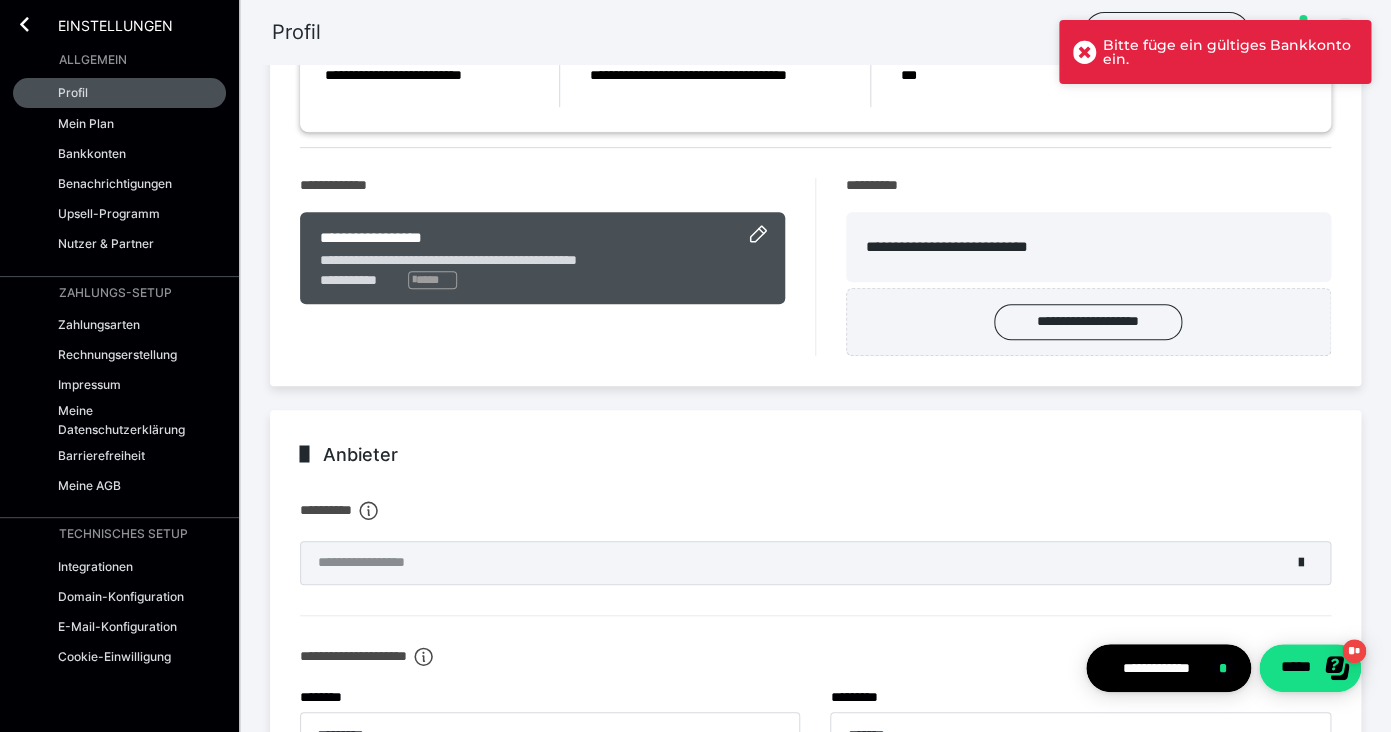 scroll, scrollTop: 317, scrollLeft: 0, axis: vertical 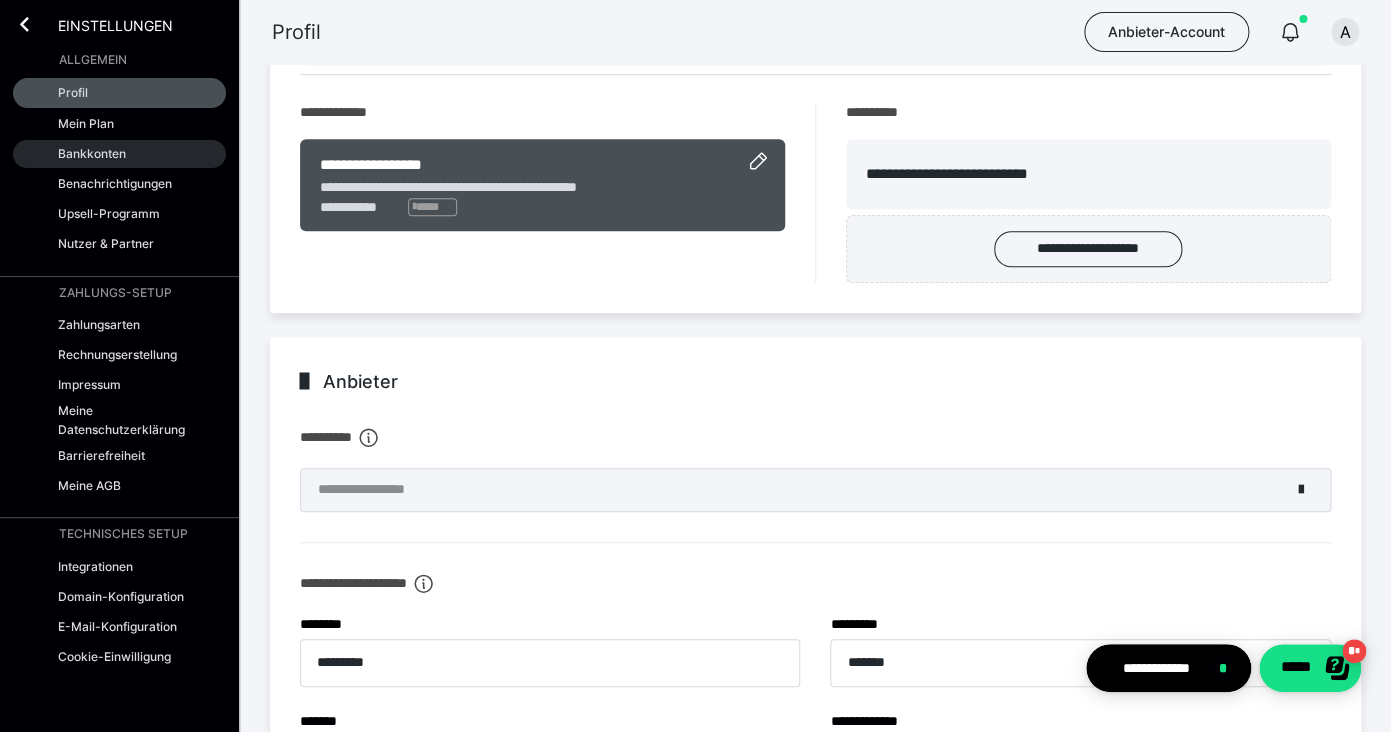click on "Bankkonten" at bounding box center (119, 154) 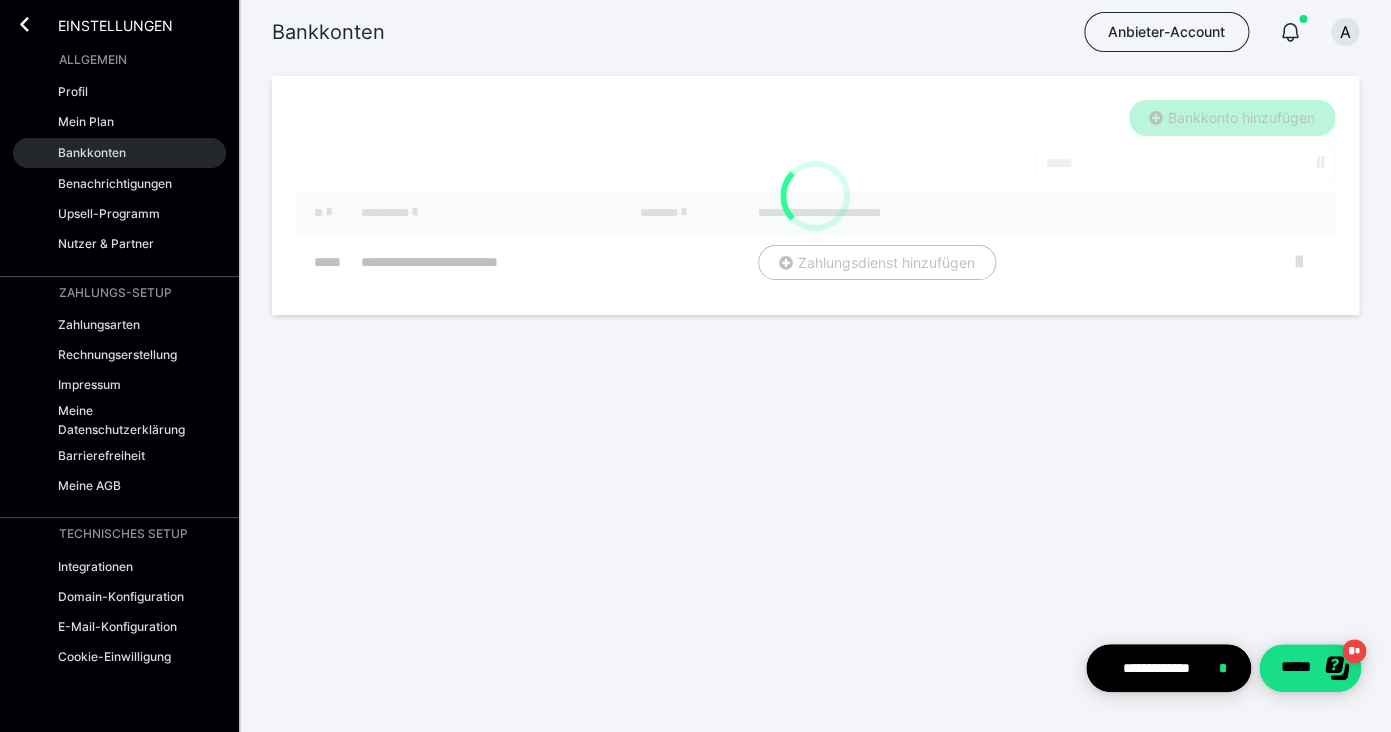 scroll, scrollTop: 0, scrollLeft: 0, axis: both 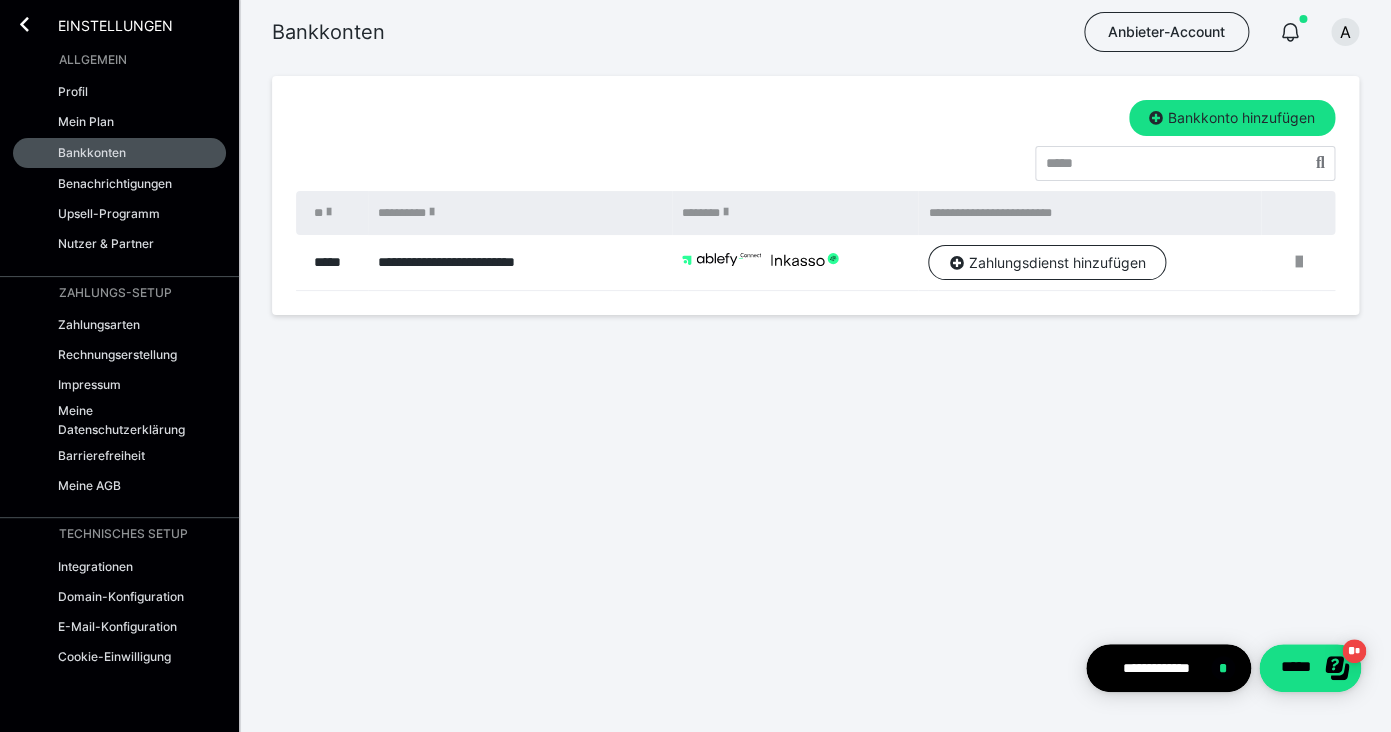 click at bounding box center (1298, 263) 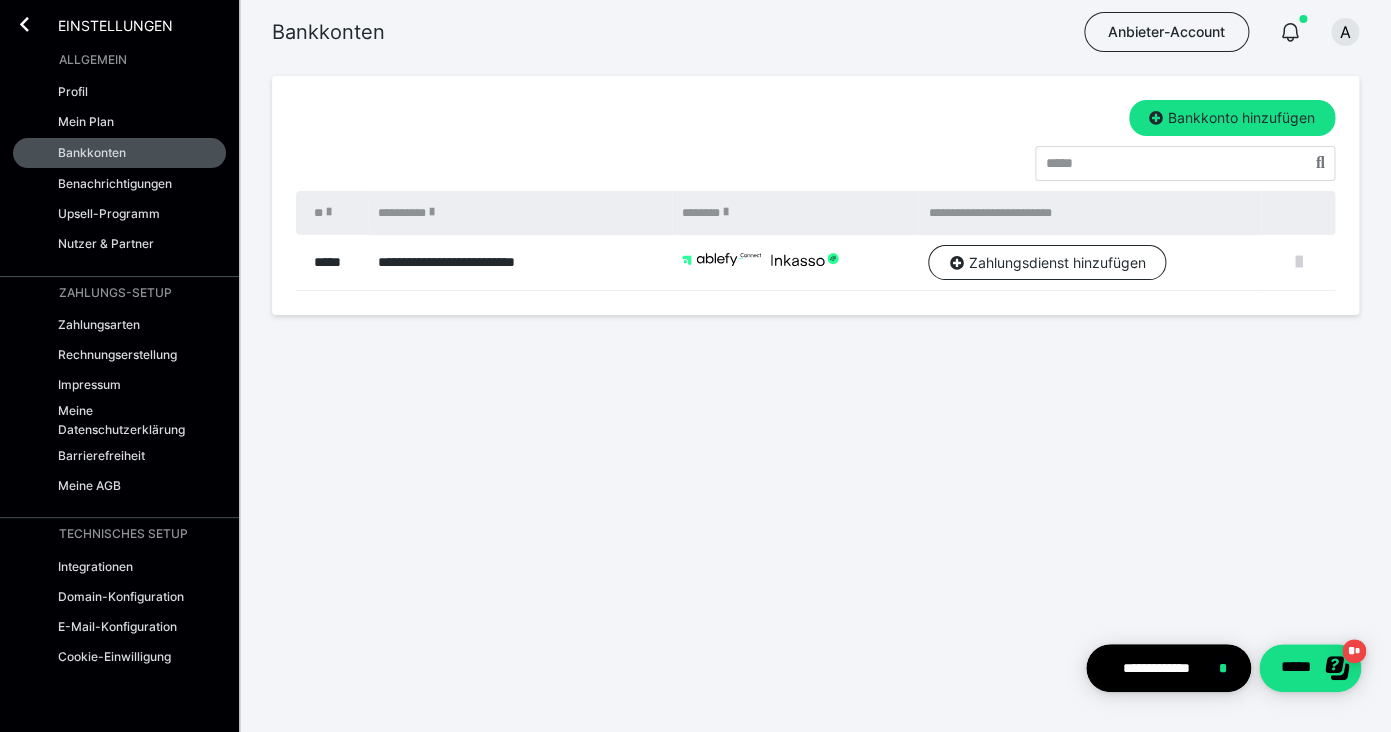 click at bounding box center (1299, 262) 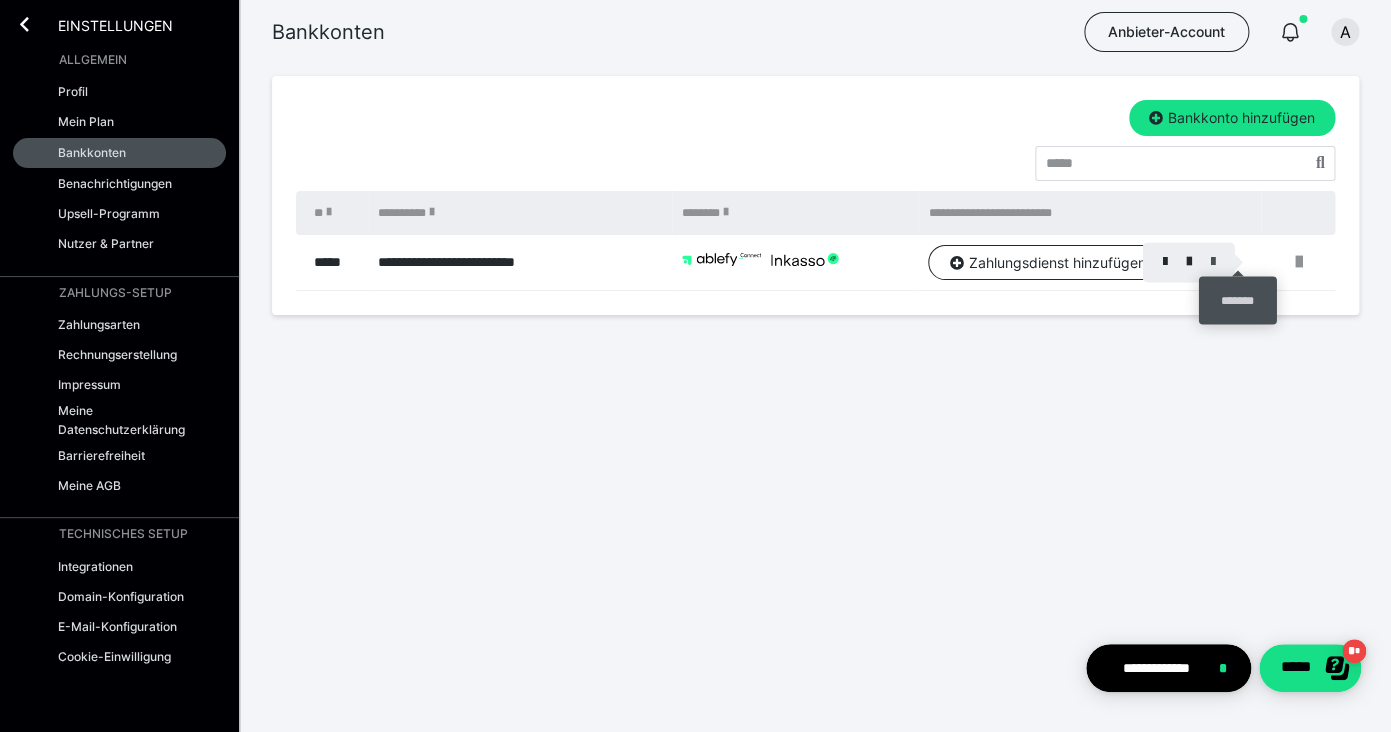 click at bounding box center [1213, 262] 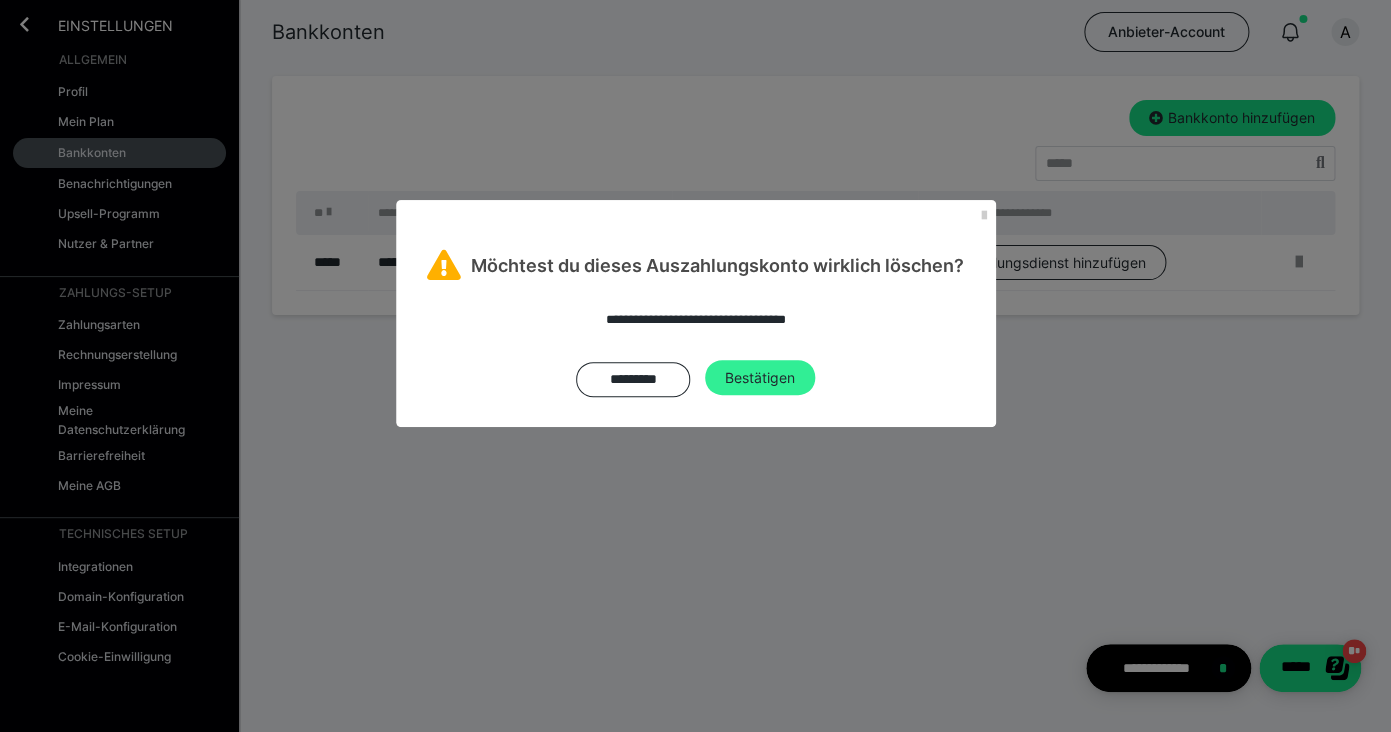 click on "Bestätigen" at bounding box center [760, 378] 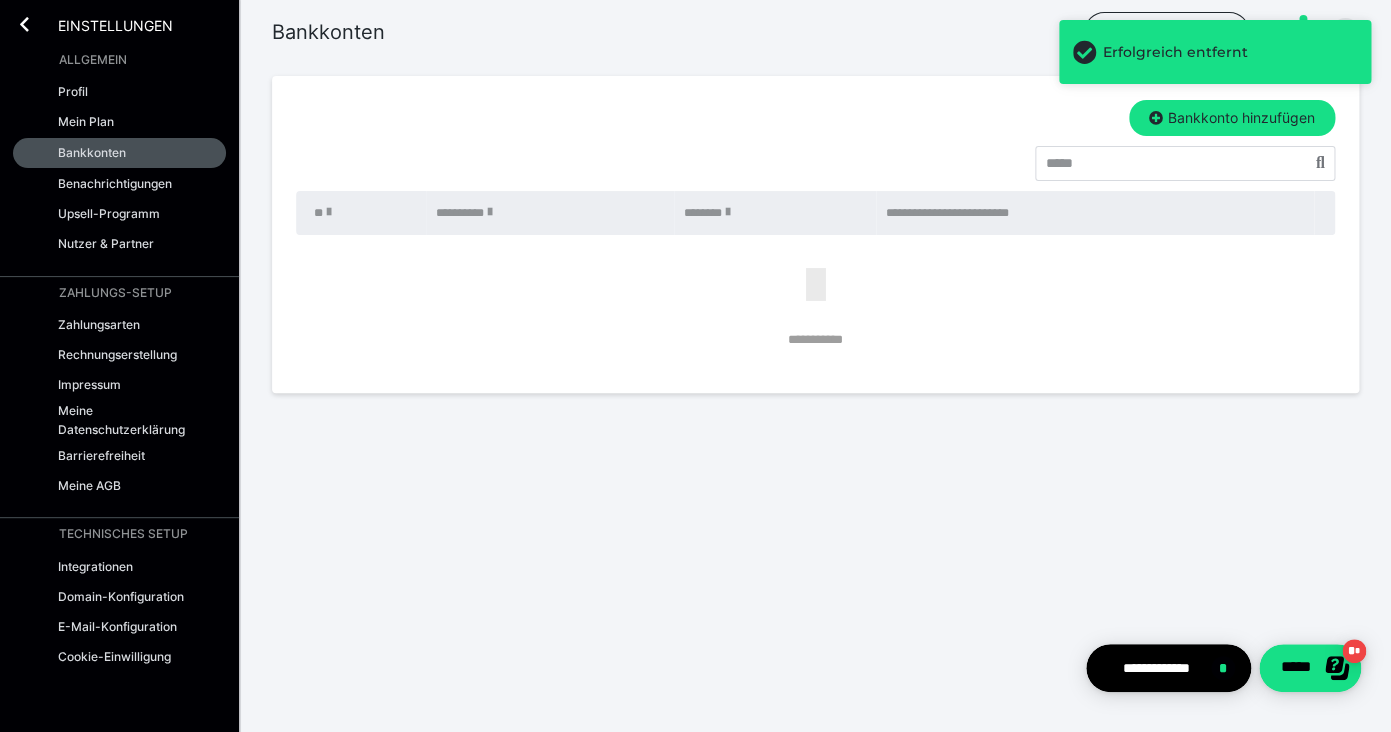 click on "**********" at bounding box center [815, 224] 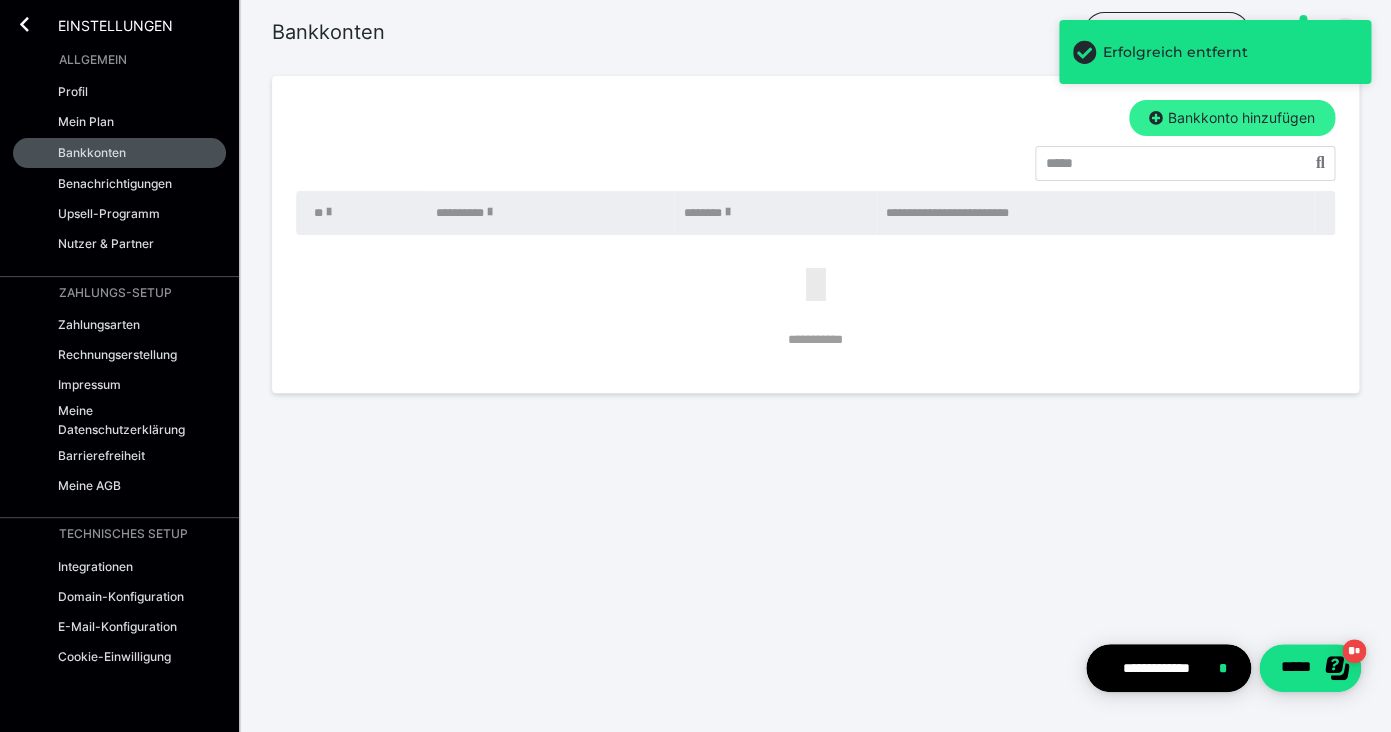 click on "Bankkonto hinzufügen" at bounding box center (1232, 118) 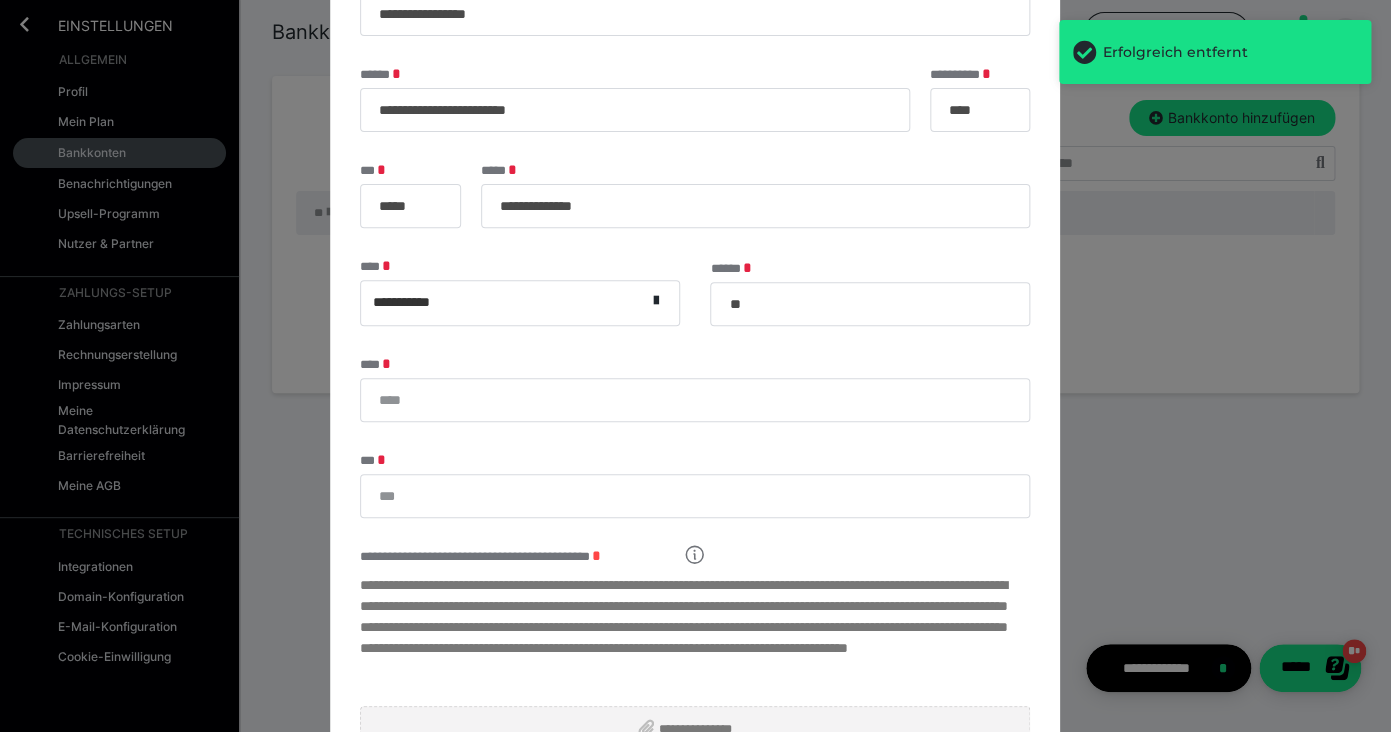 scroll, scrollTop: 158, scrollLeft: 0, axis: vertical 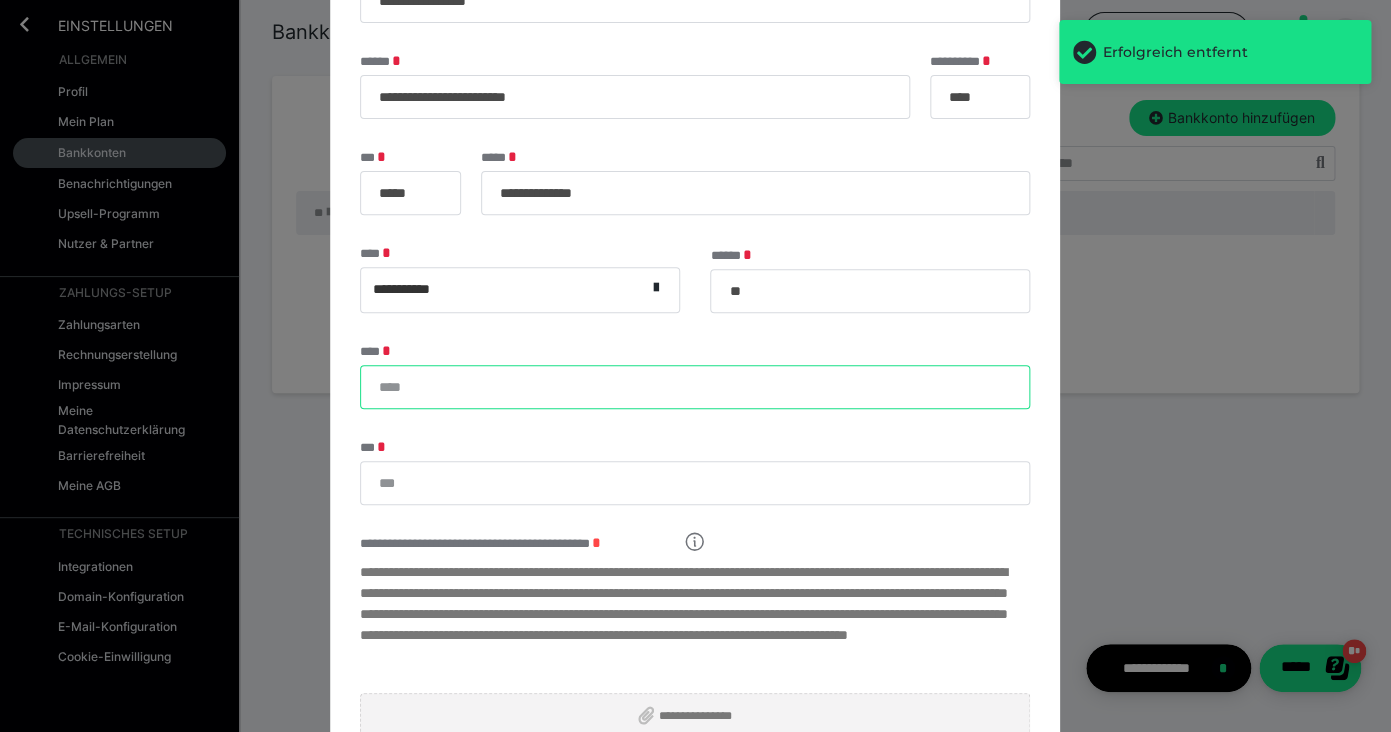 click on "****" at bounding box center [695, 387] 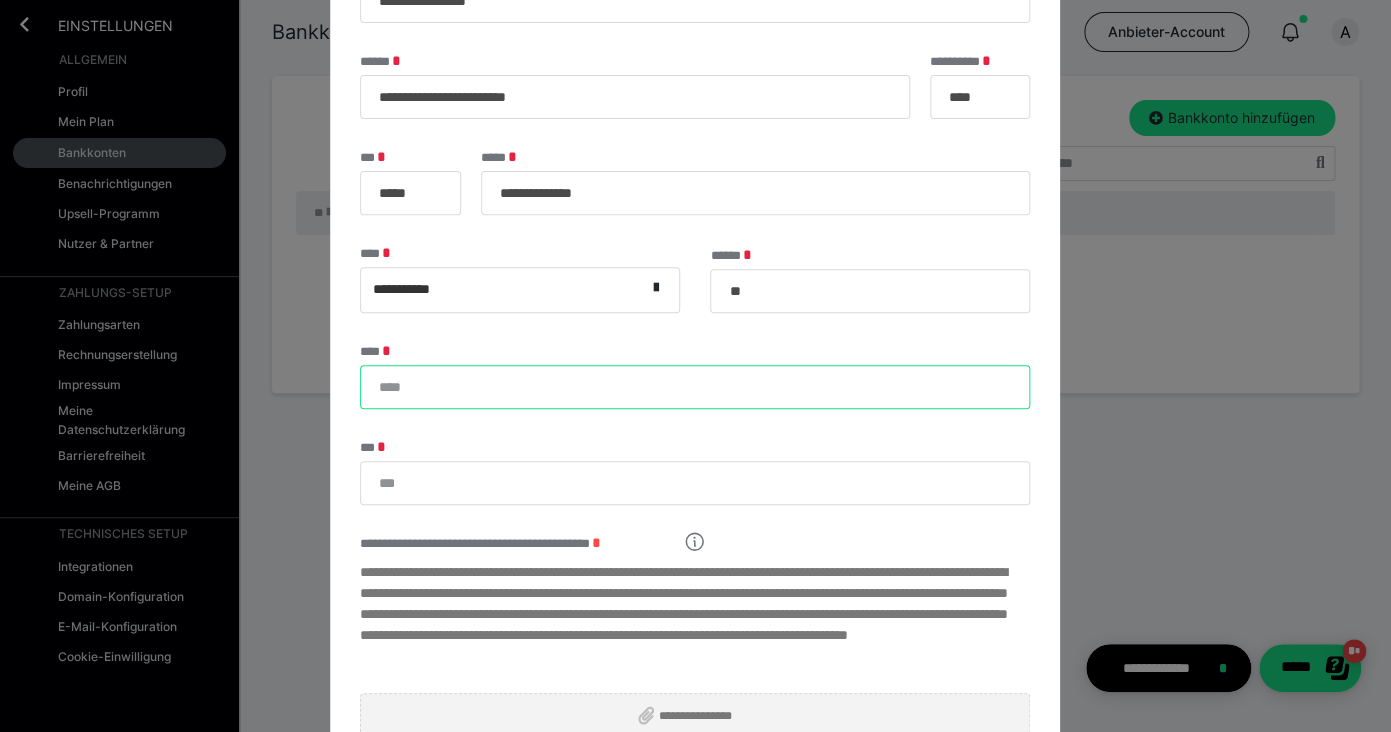 paste on "**********" 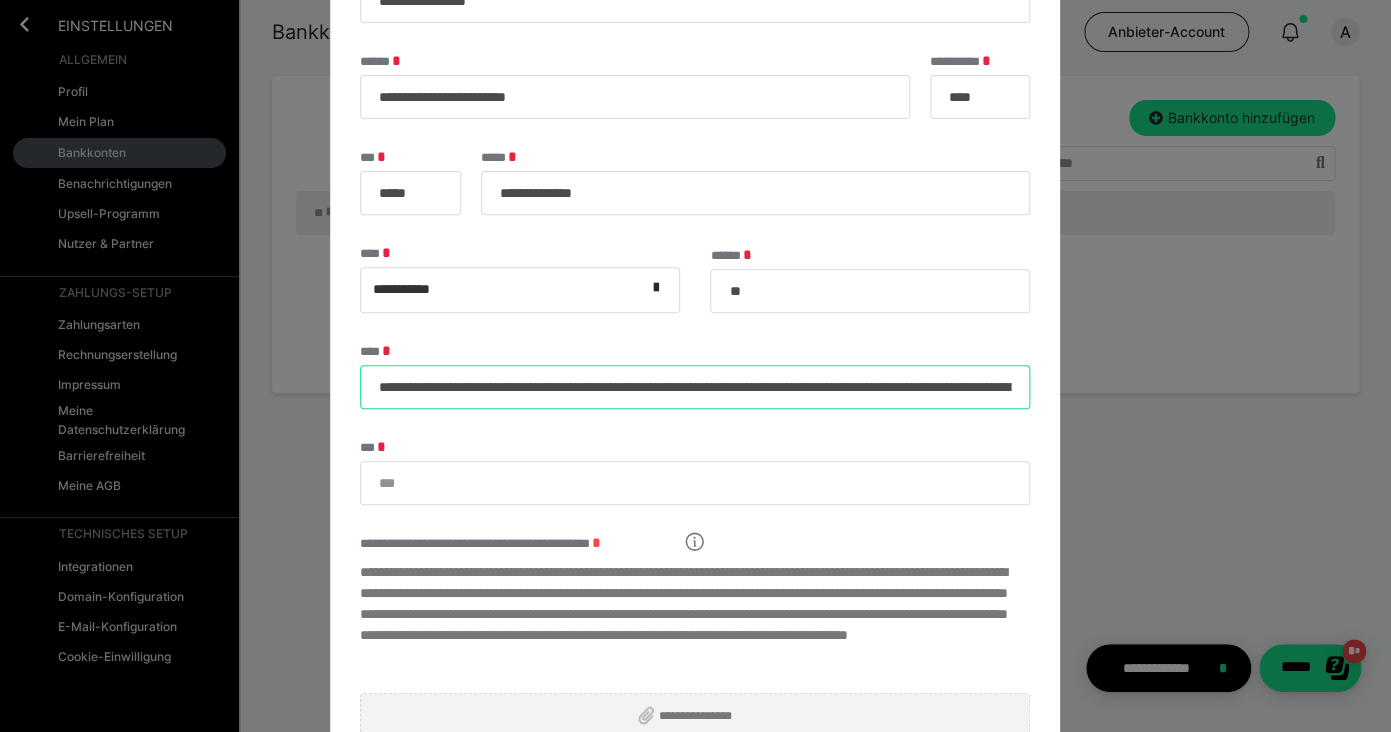 scroll, scrollTop: 0, scrollLeft: 238, axis: horizontal 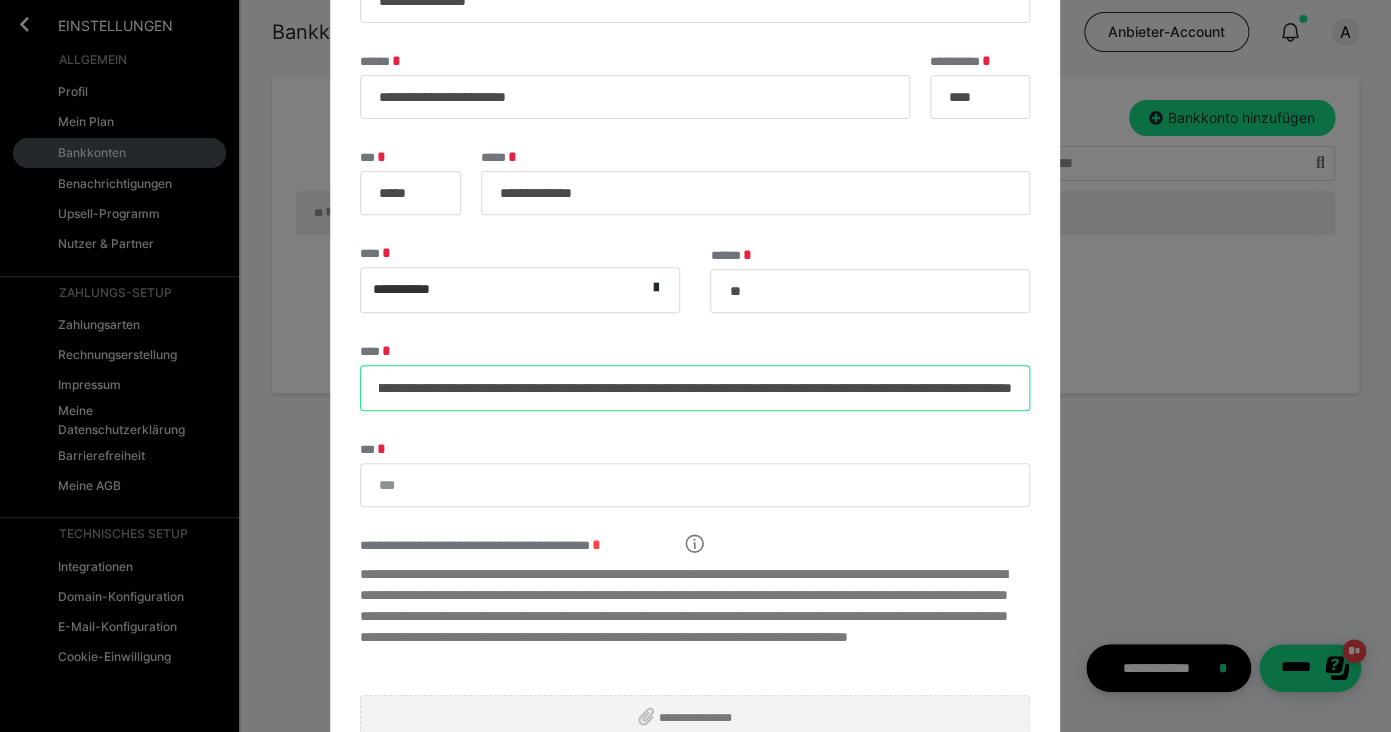 click on "**********" at bounding box center (695, 388) 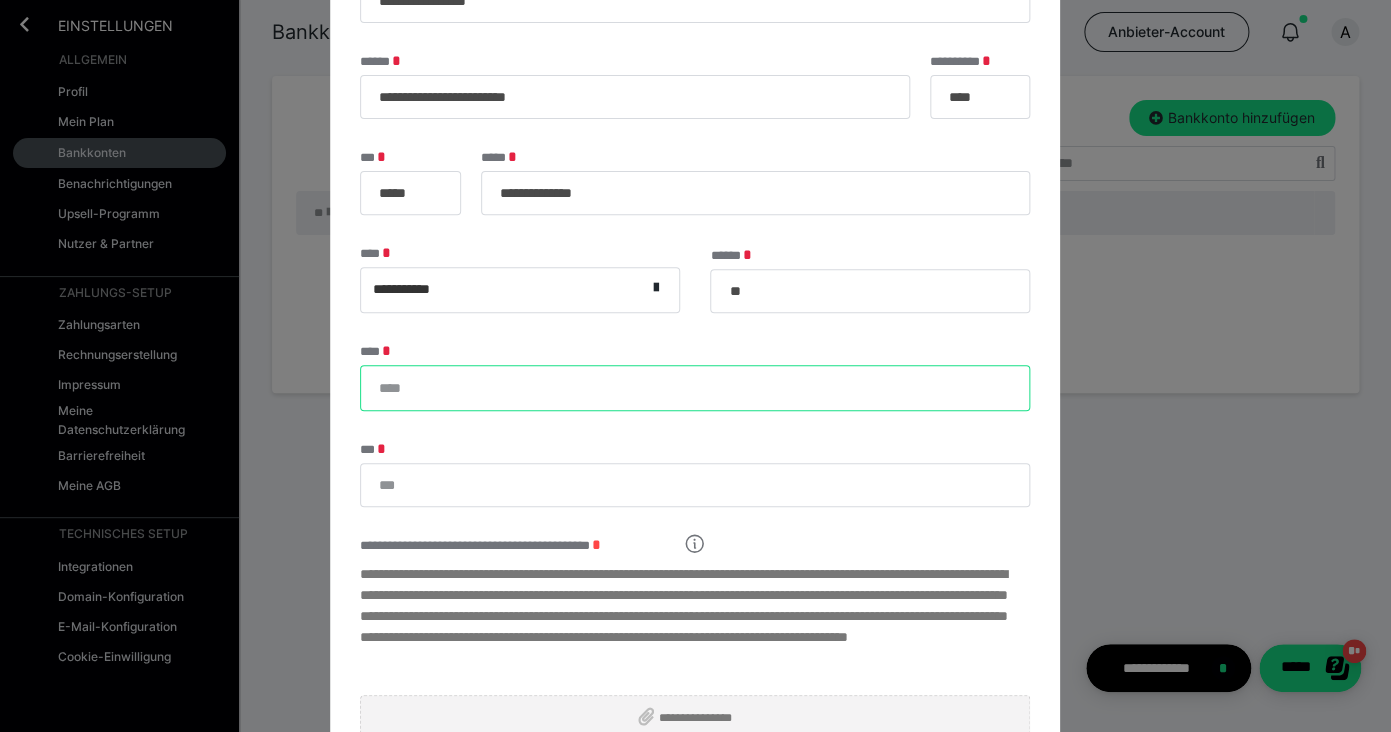 scroll, scrollTop: 0, scrollLeft: 0, axis: both 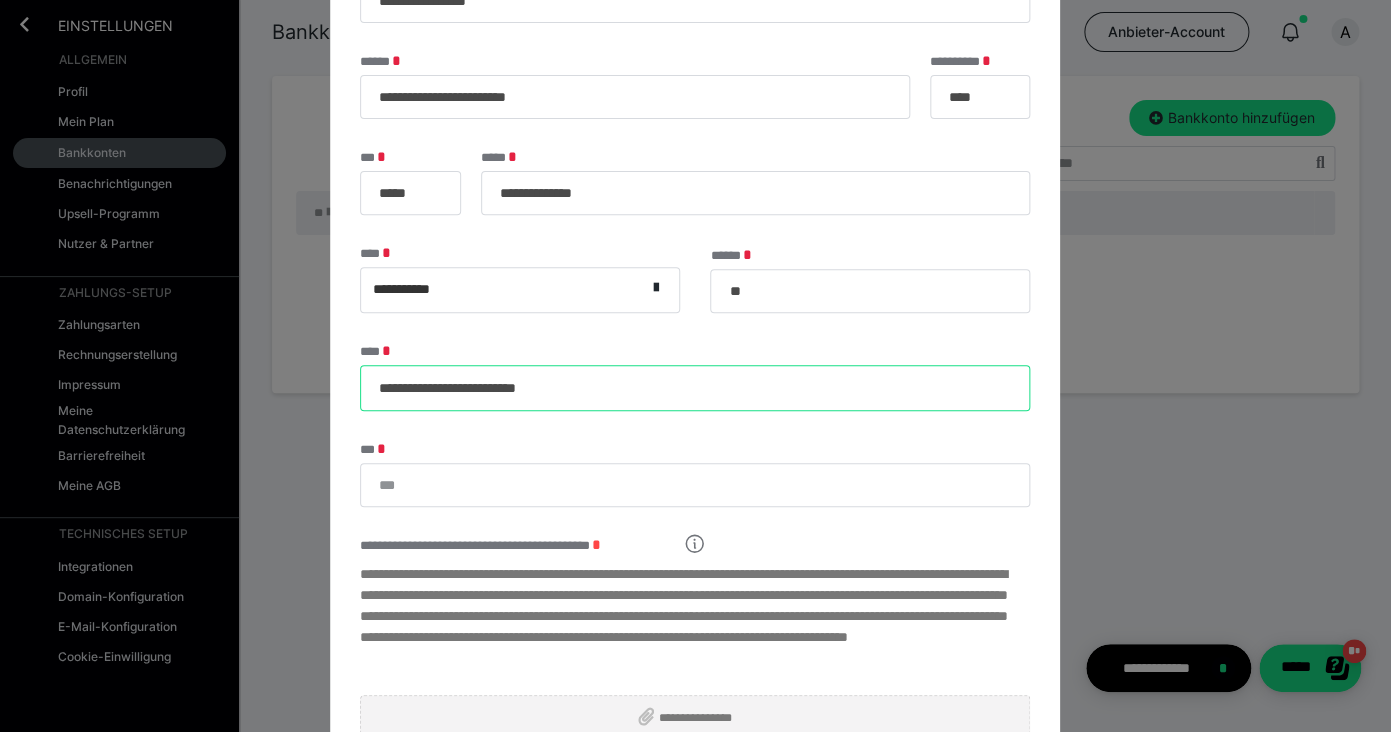 type on "**********" 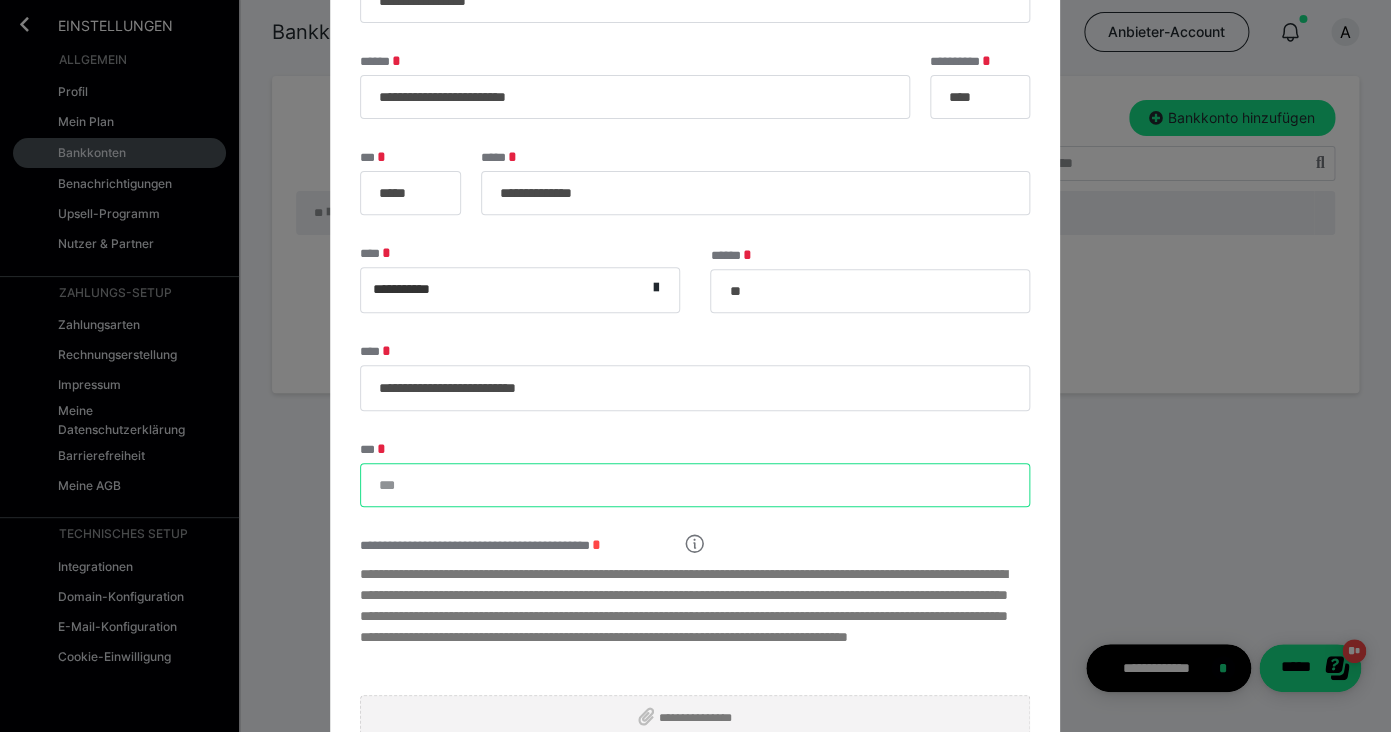 click on "***" at bounding box center [695, 485] 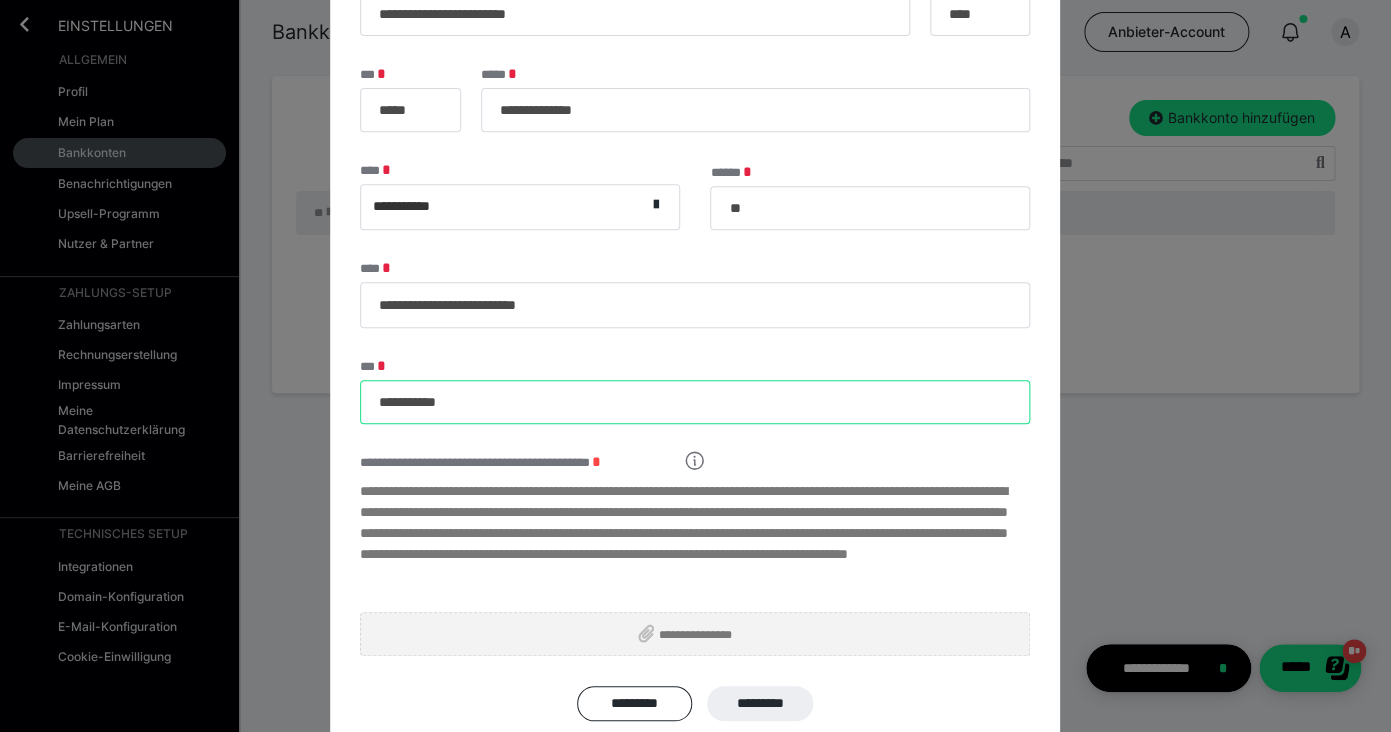 scroll, scrollTop: 315, scrollLeft: 0, axis: vertical 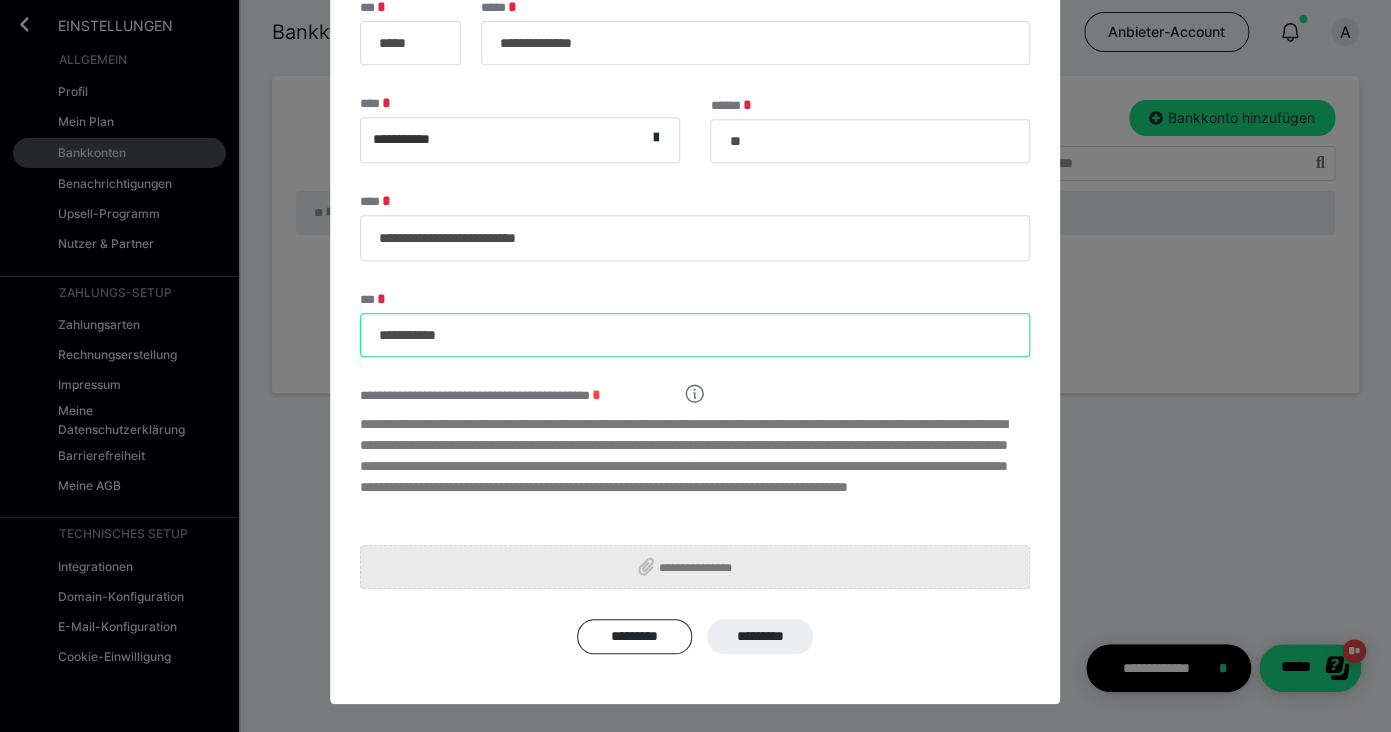 type on "**********" 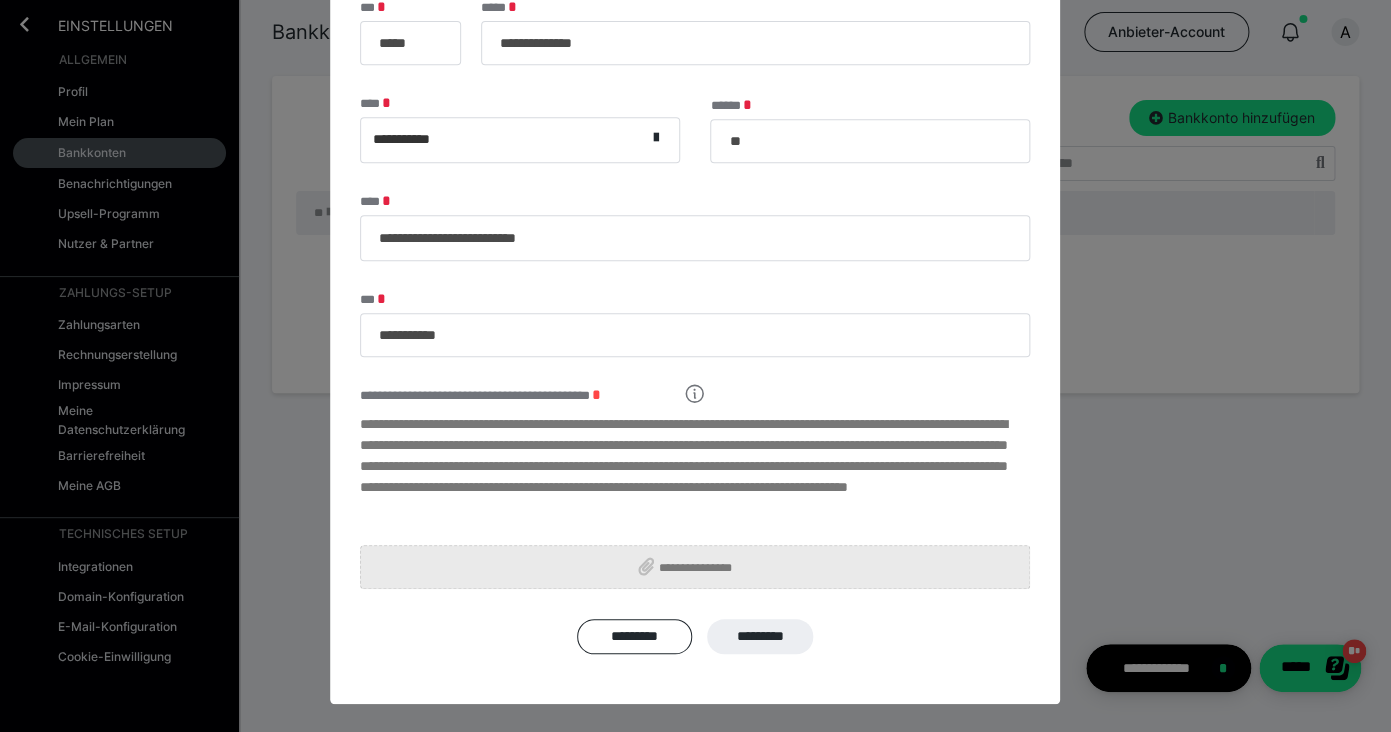 click on "**********" at bounding box center [695, 567] 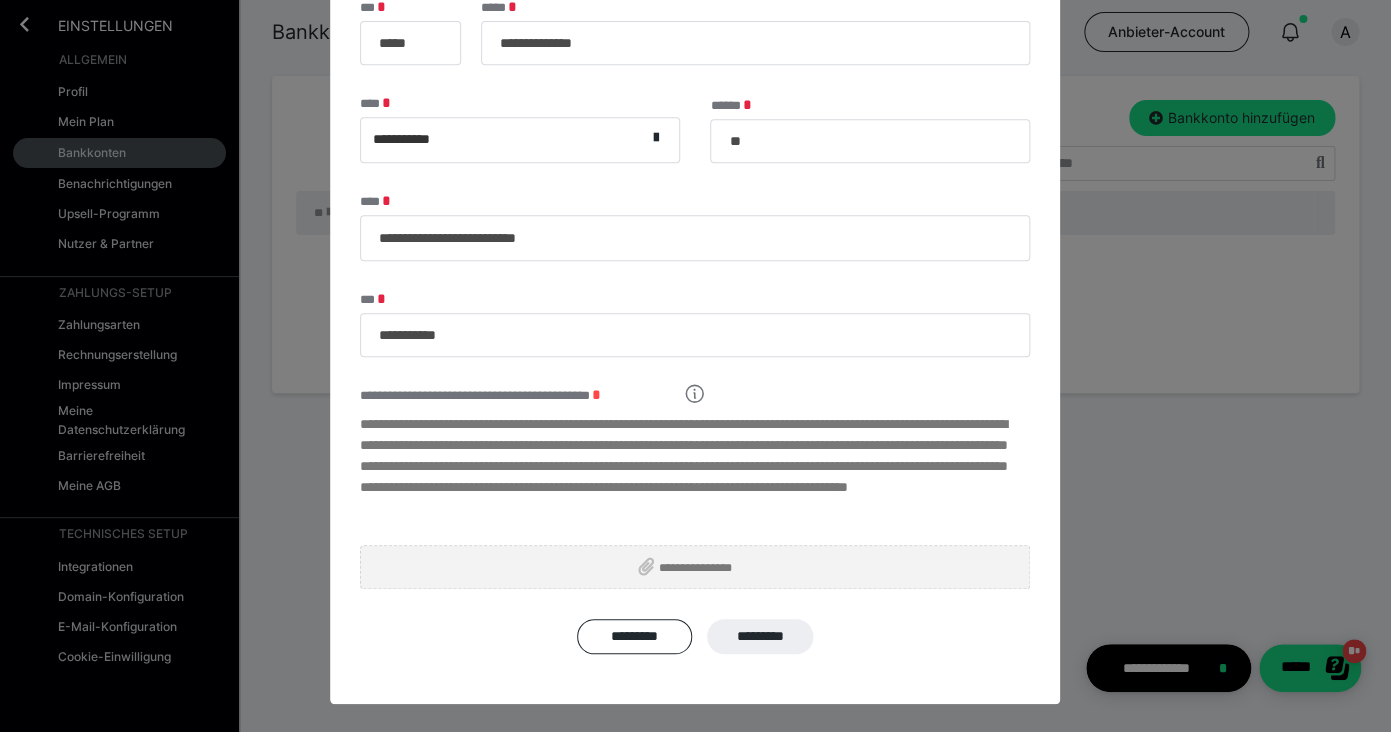 type on "**********" 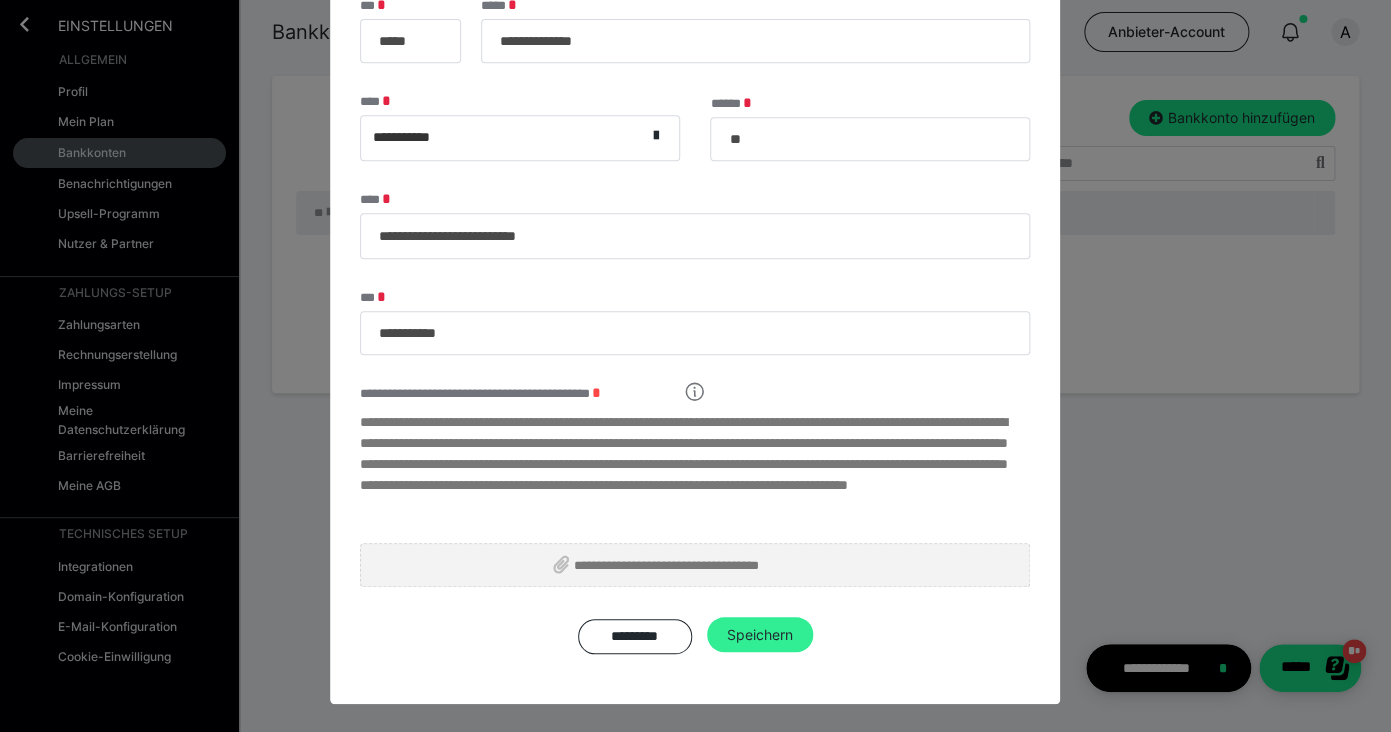 click on "Speichern" at bounding box center (760, 635) 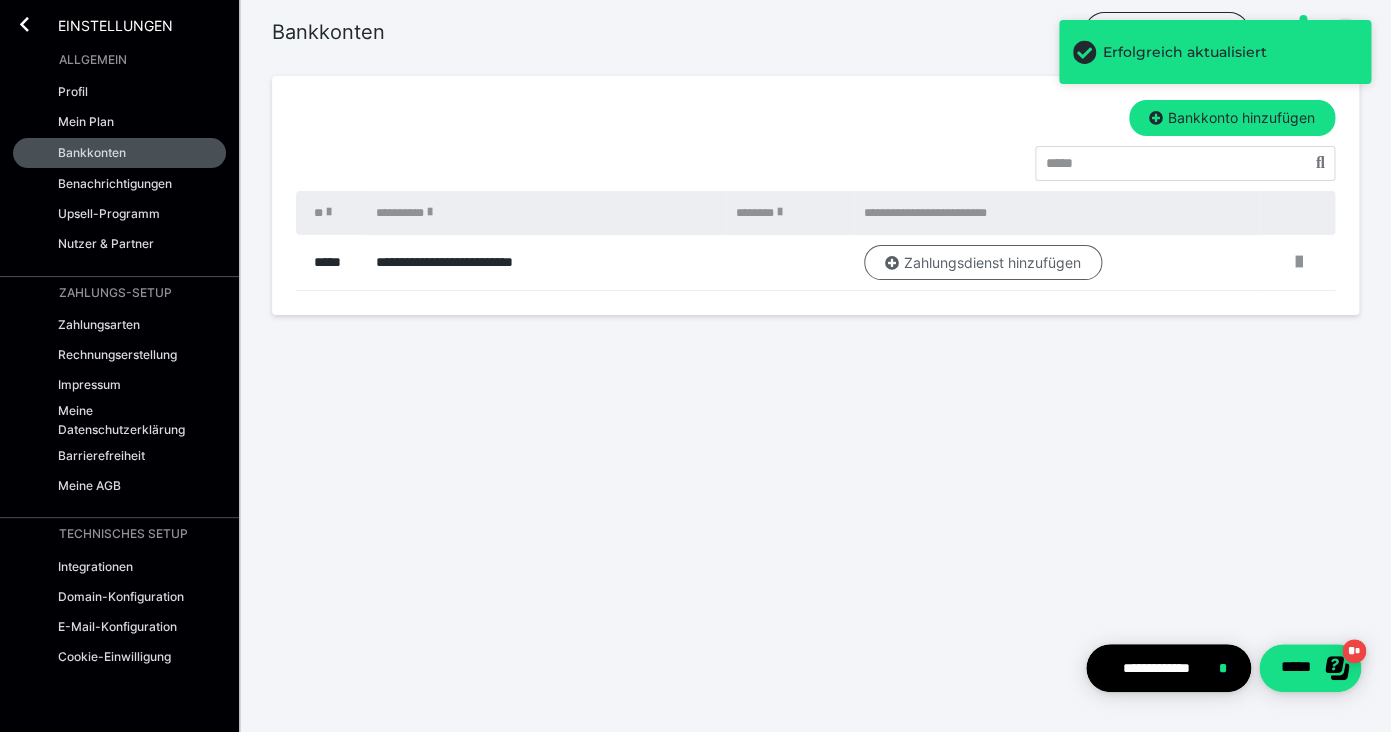 click on "Zahlungsdienst hinzufügen" at bounding box center (983, 263) 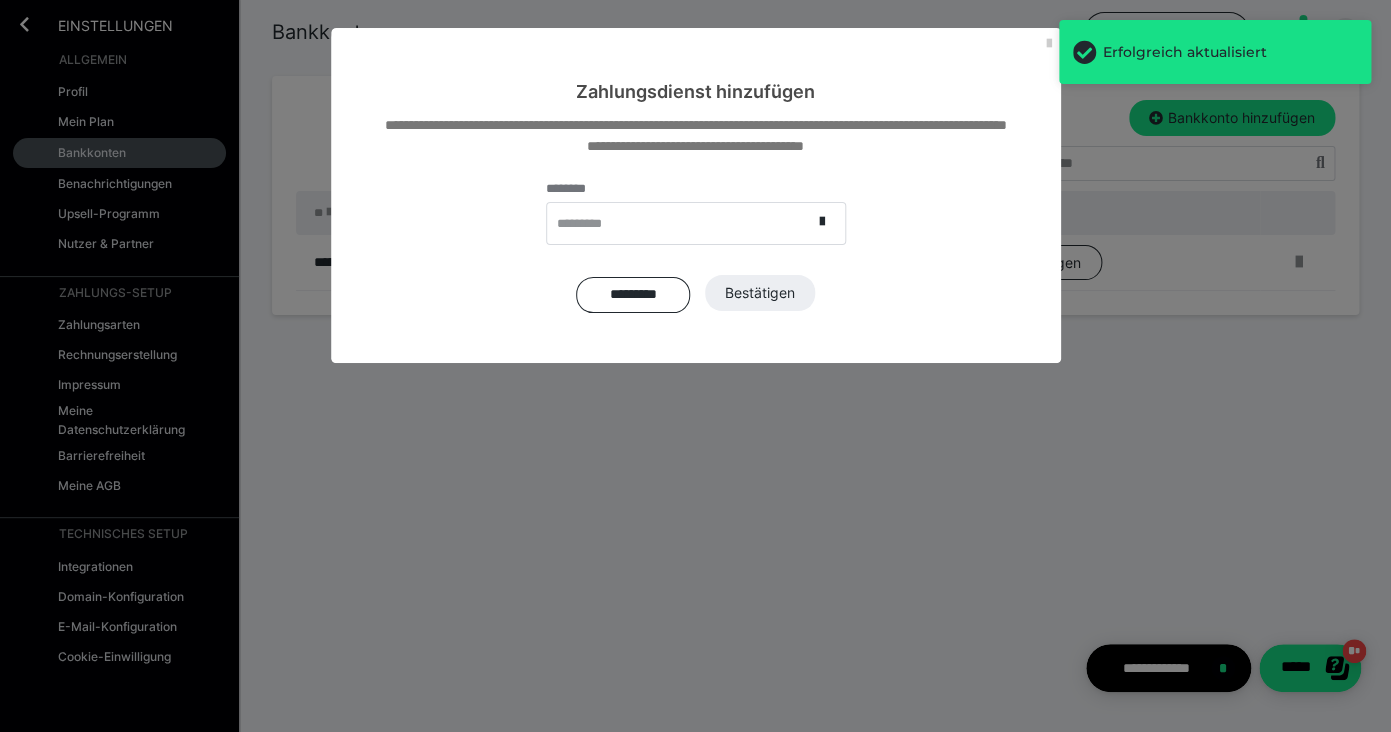 click on "*********" at bounding box center (679, 223) 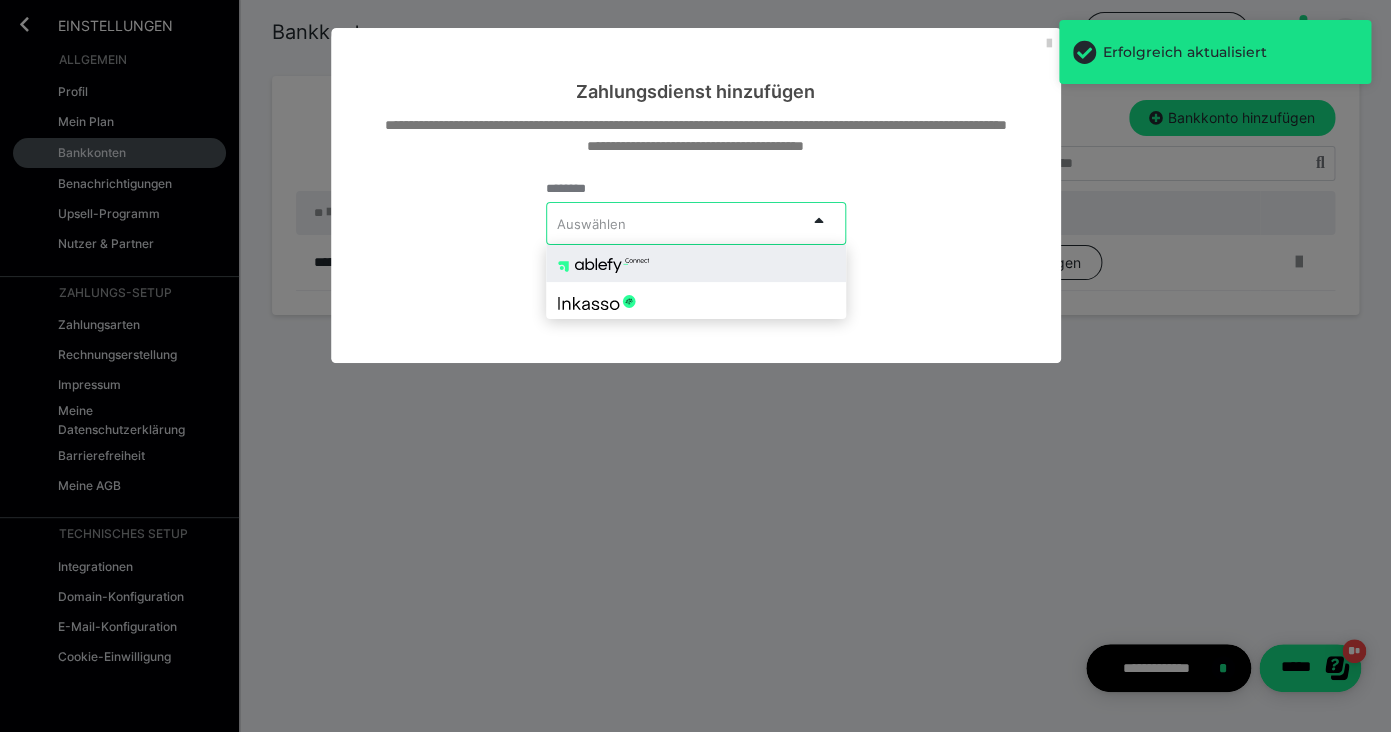 click at bounding box center (696, 263) 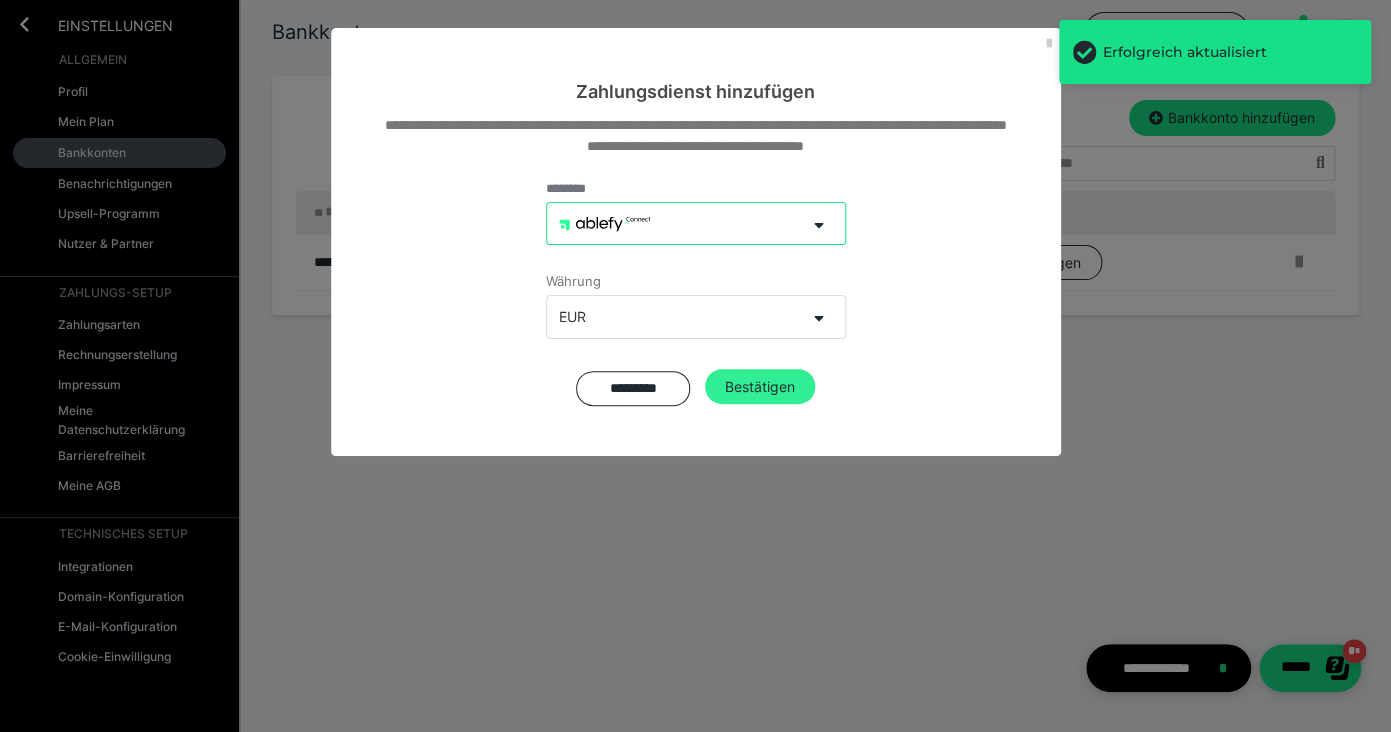 click on "Bestätigen" at bounding box center (760, 387) 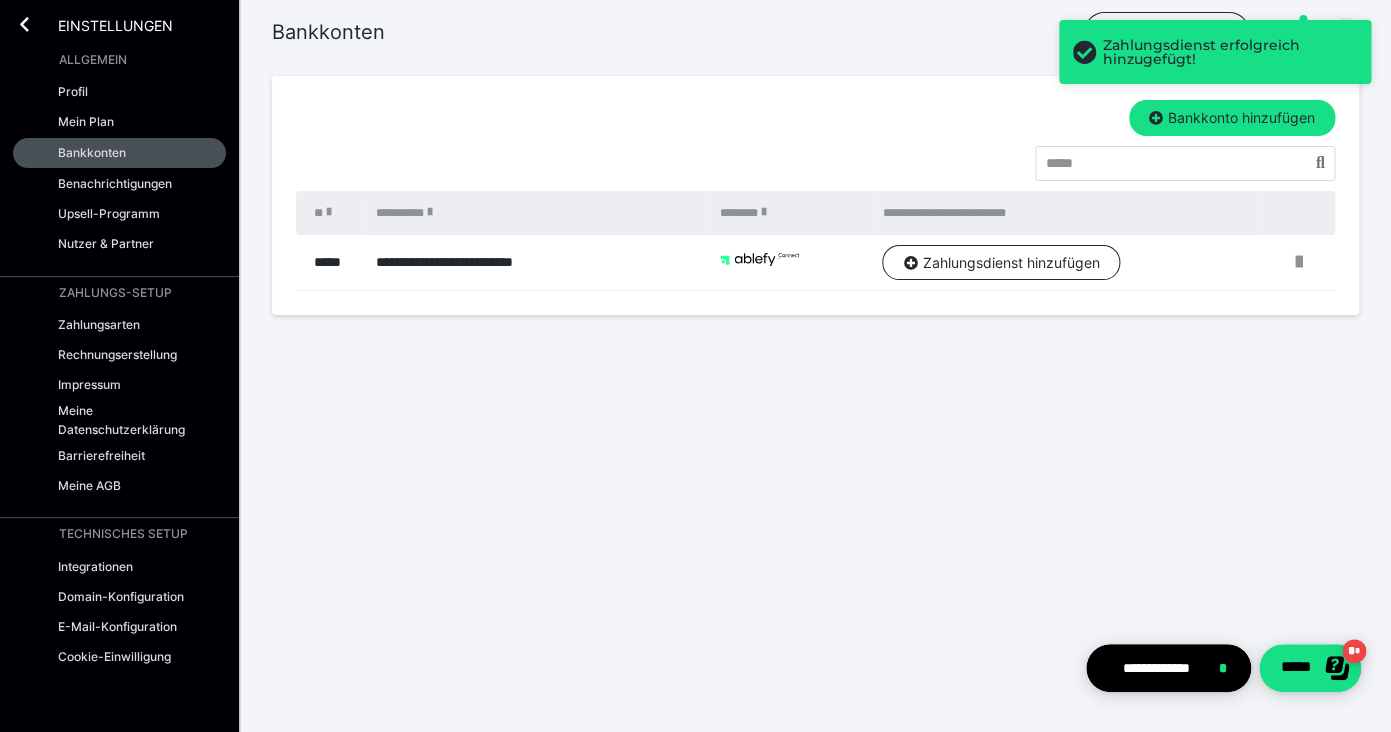 click on "Einstellungen" at bounding box center [101, 24] 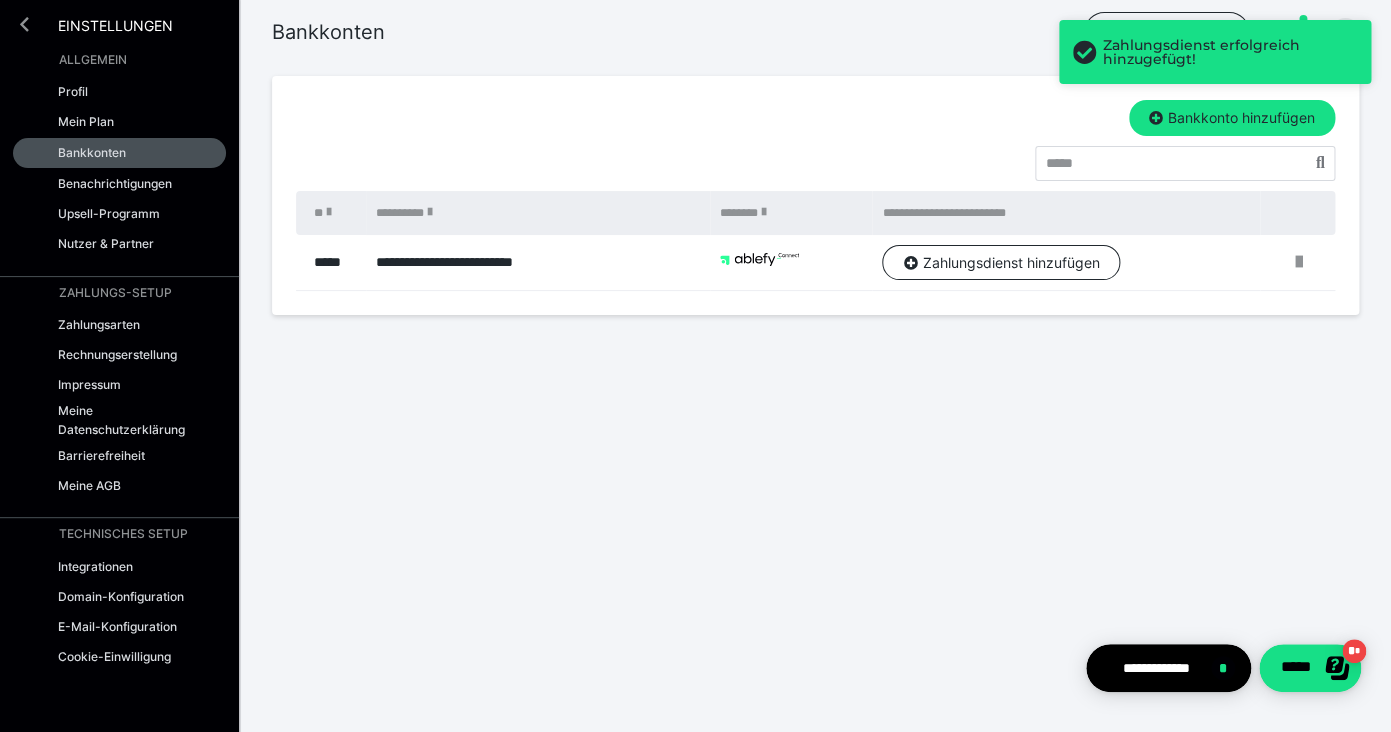 click at bounding box center (24, 24) 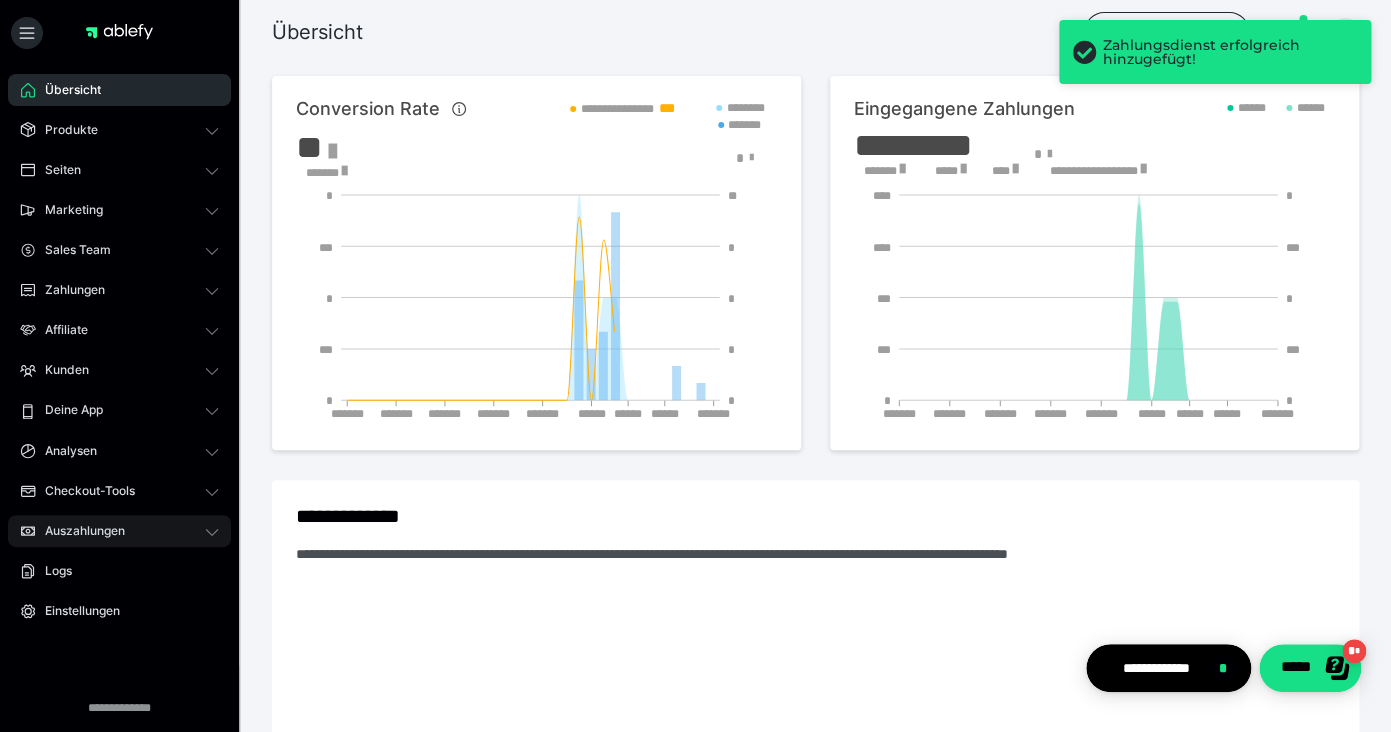 click on "Auszahlungen" at bounding box center (78, 531) 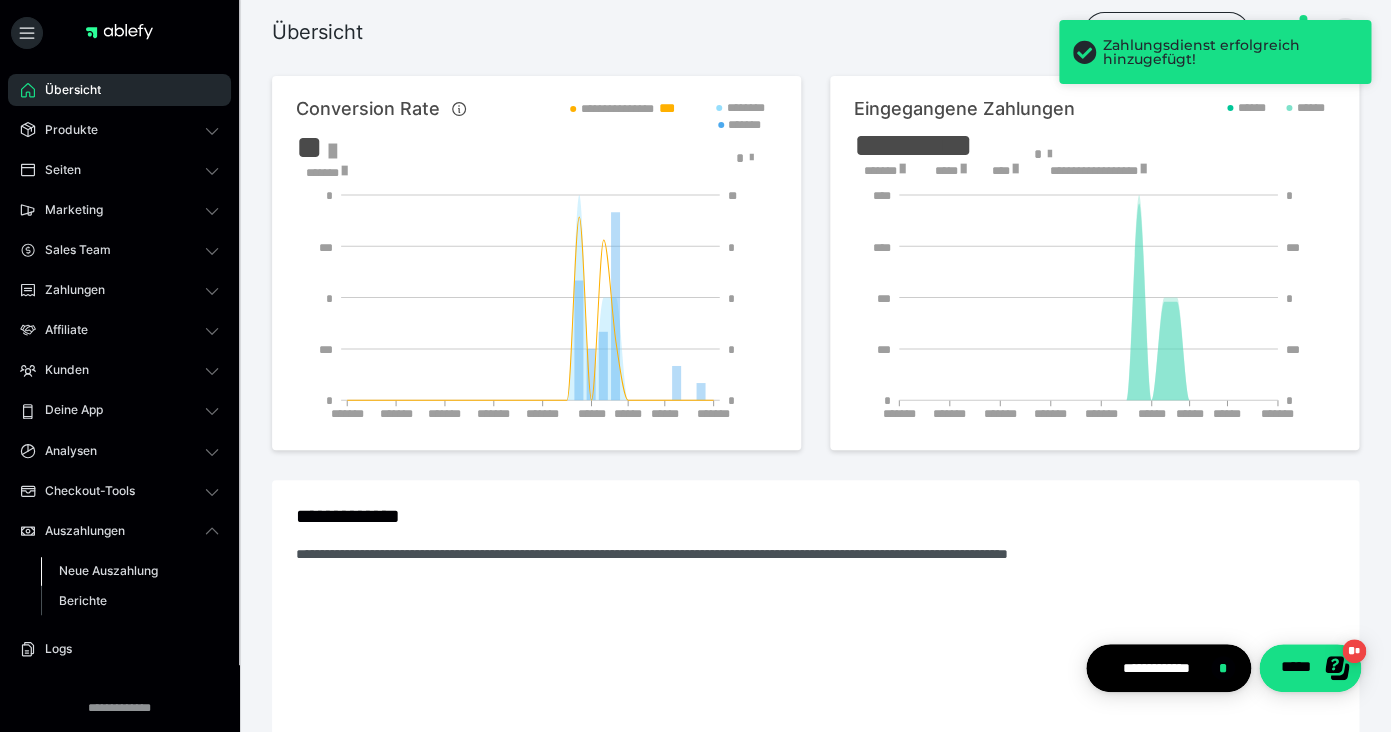 click on "Neue Auszahlung" at bounding box center (108, 570) 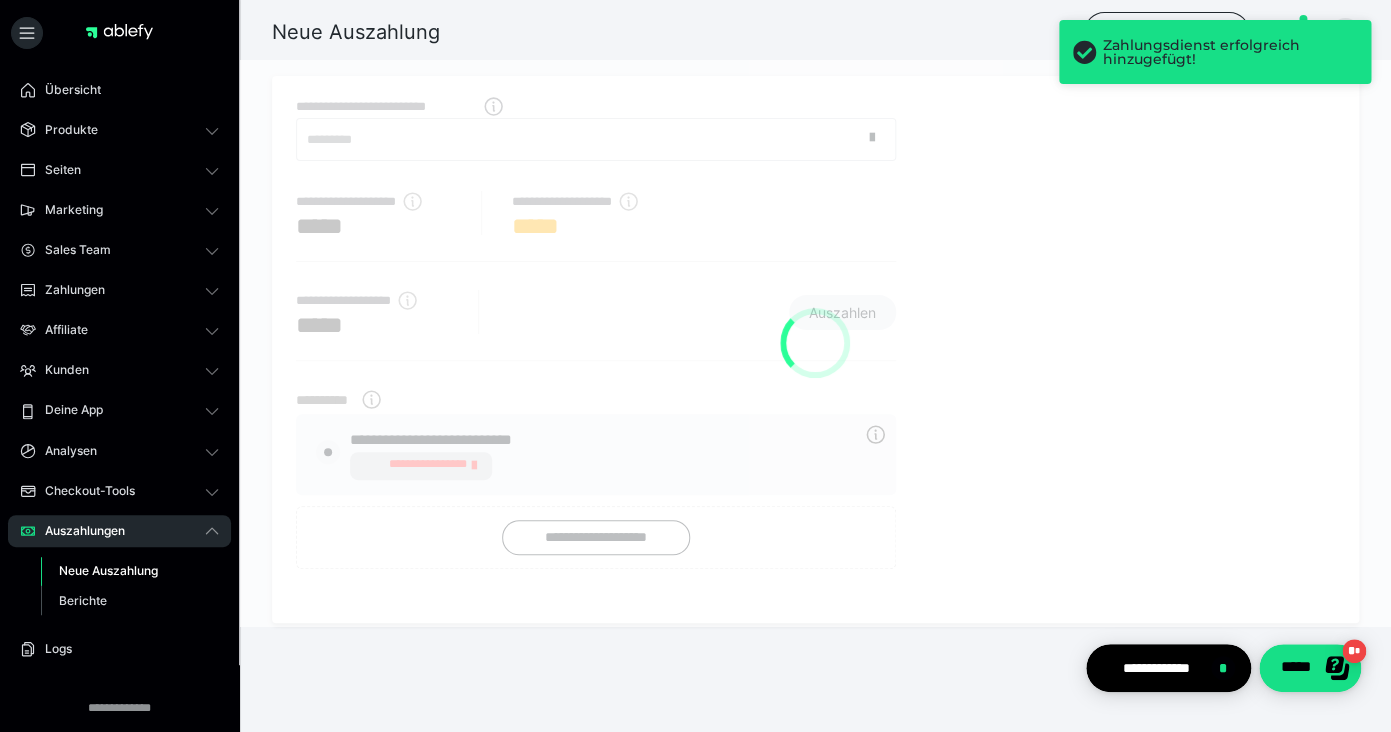 radio on "****" 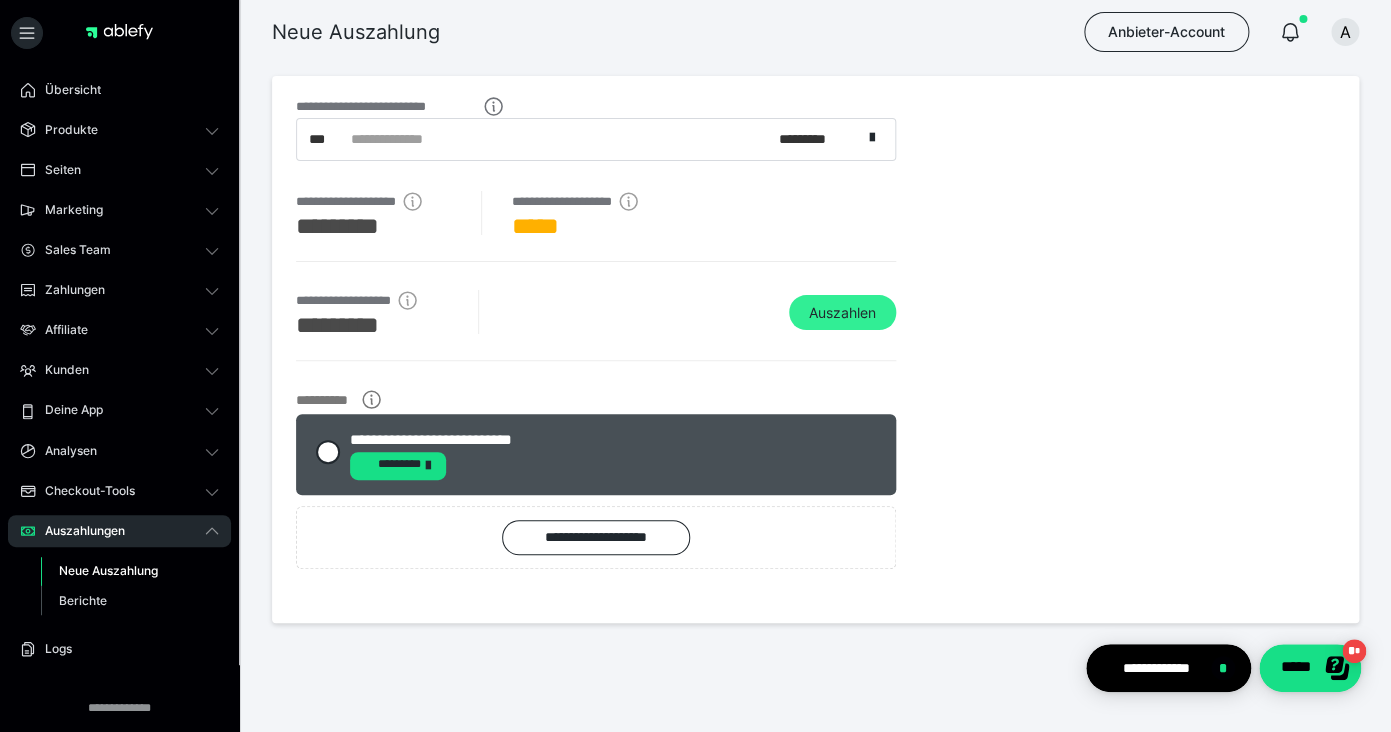 click on "Auszahlen" at bounding box center (842, 313) 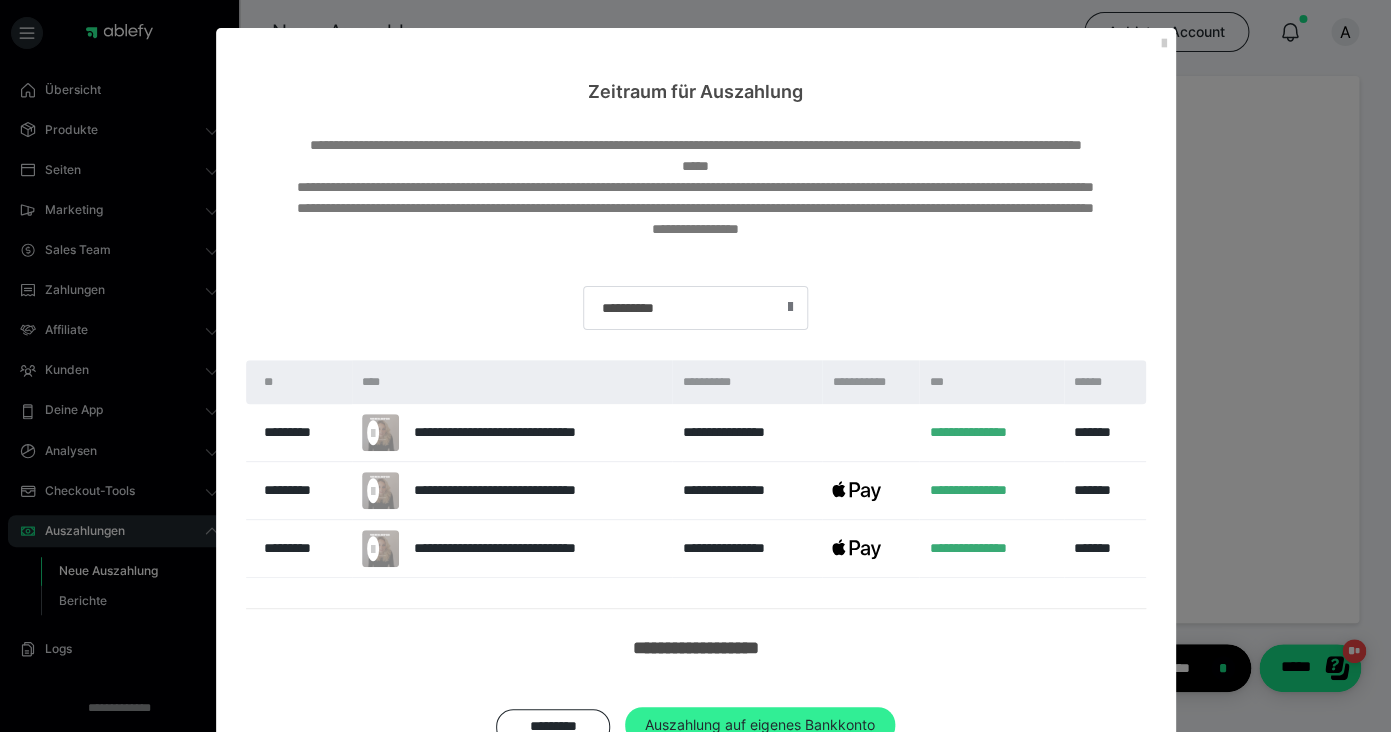 click on "Auszahlung auf eigenes Bankkonto" at bounding box center (760, 725) 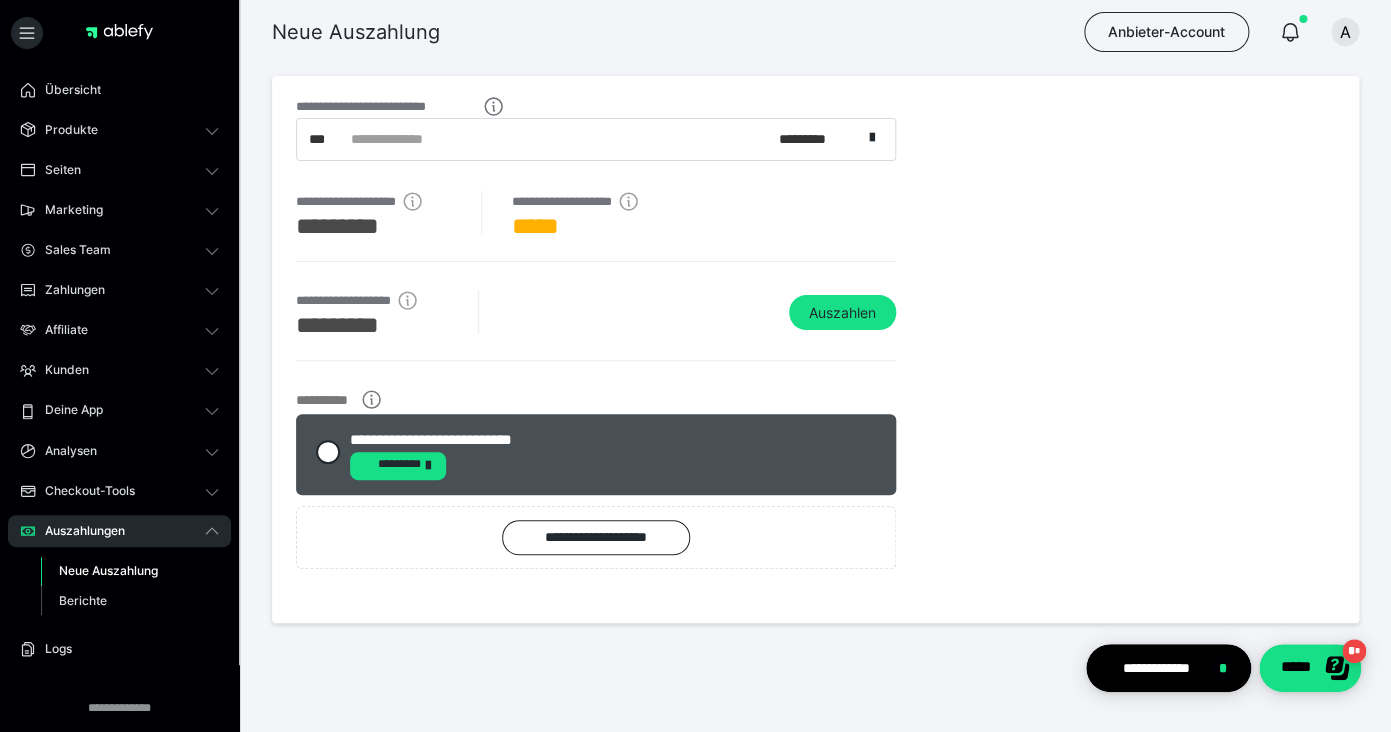 scroll, scrollTop: 69, scrollLeft: 0, axis: vertical 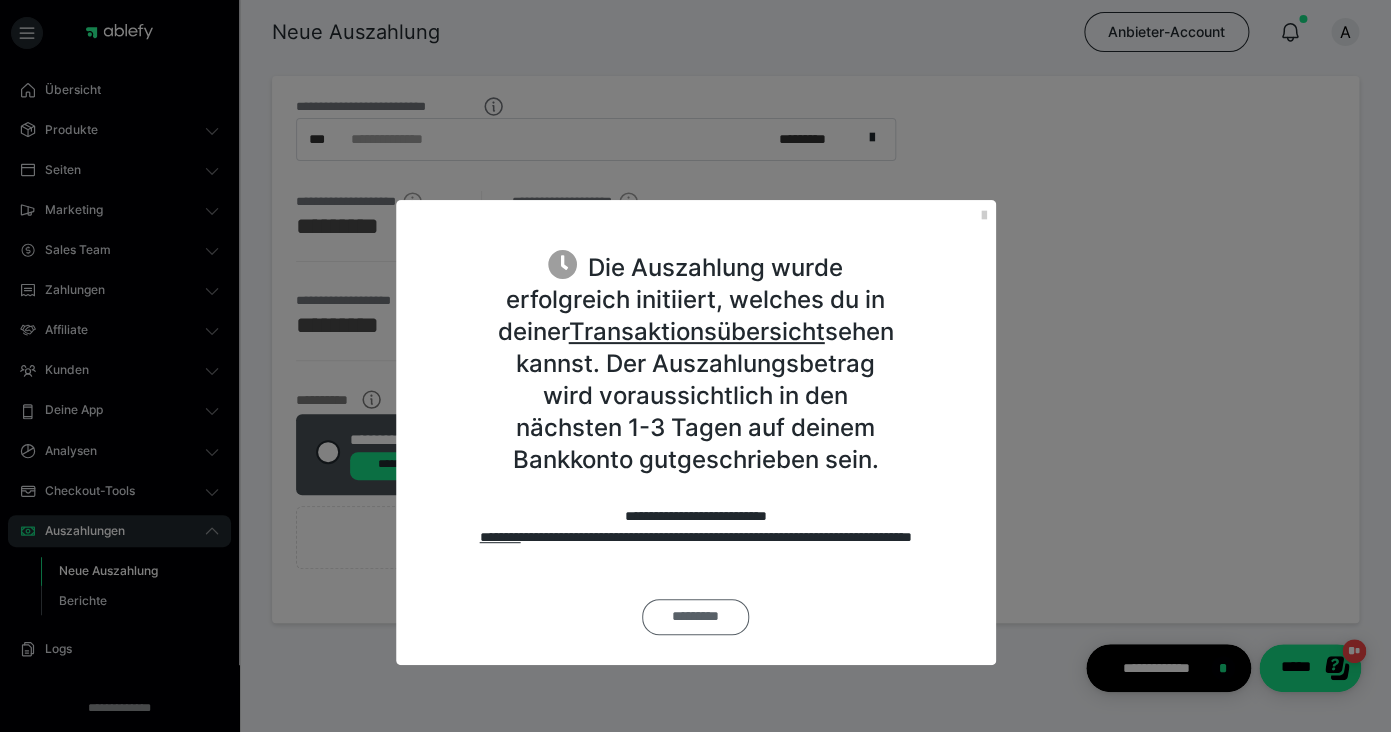 click on "*********" at bounding box center (695, 617) 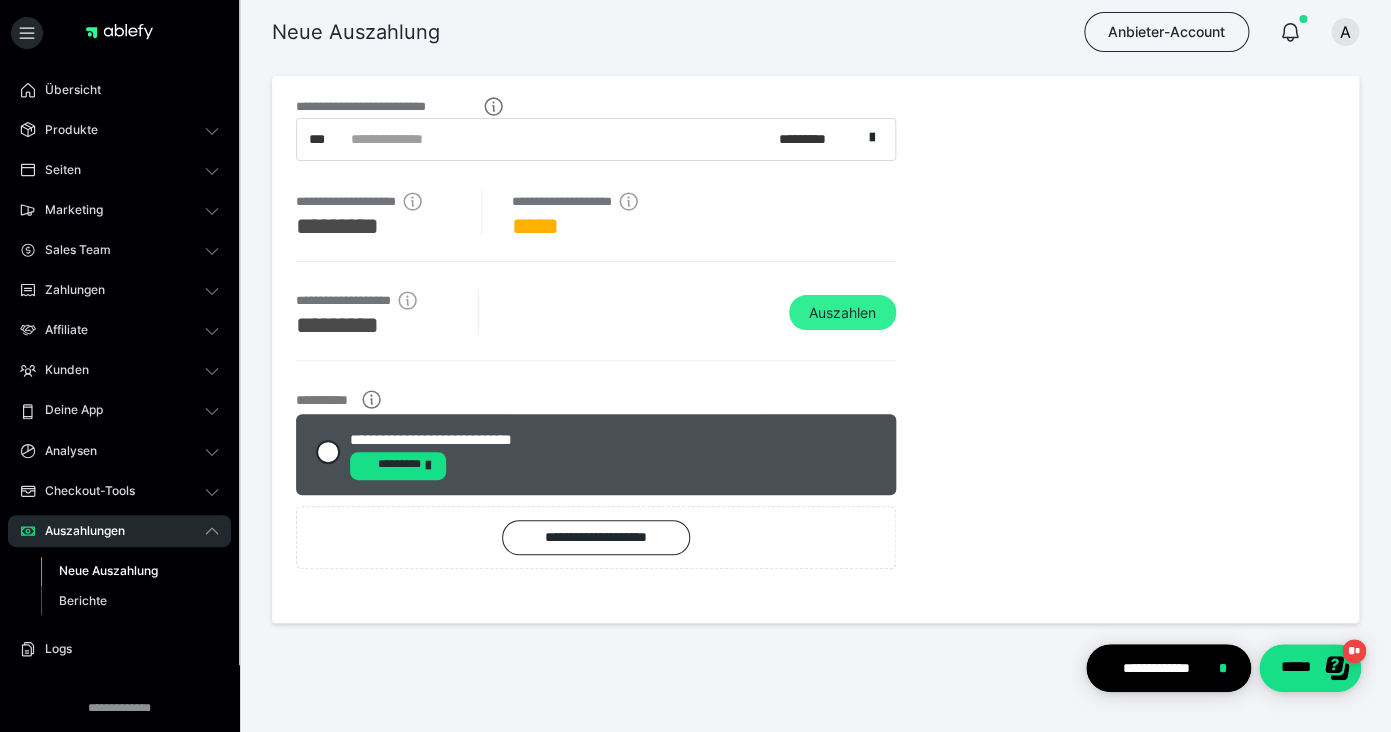 click on "Auszahlen" at bounding box center (842, 313) 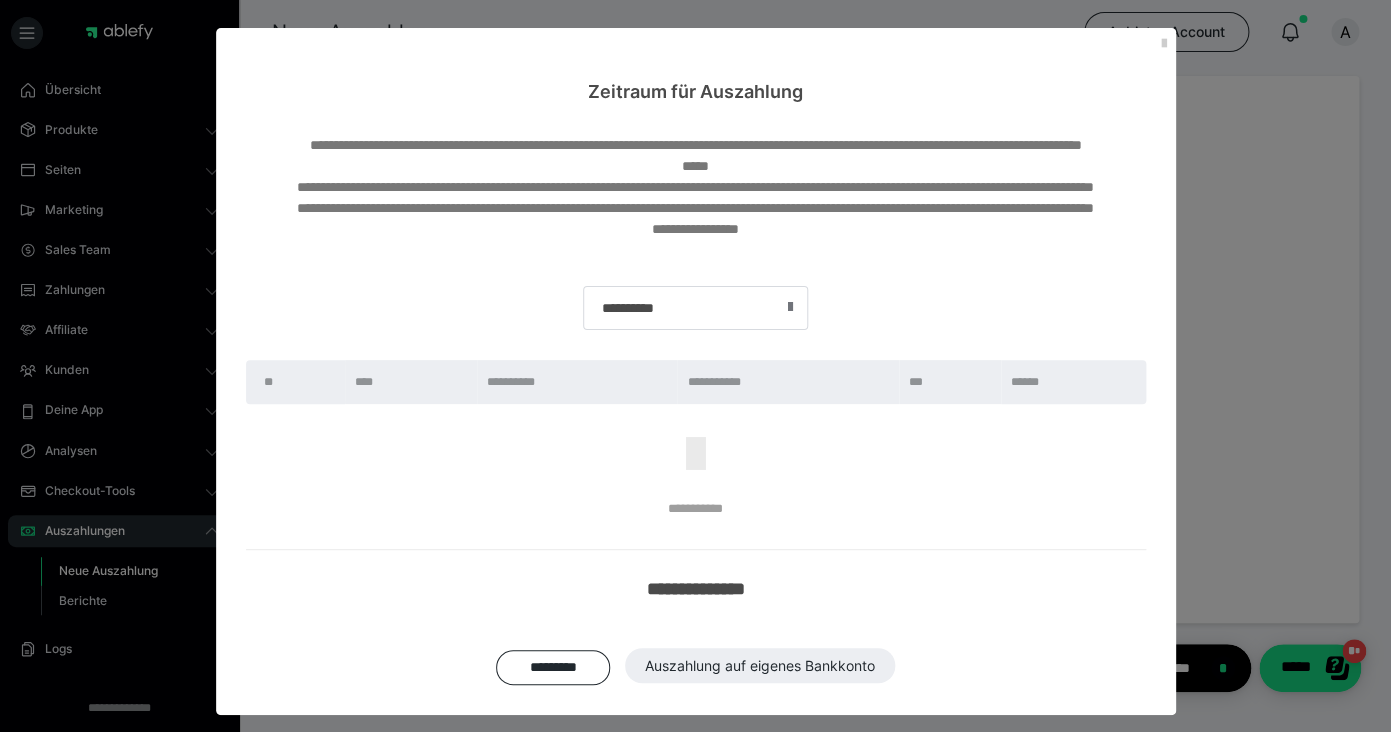 scroll, scrollTop: 10, scrollLeft: 0, axis: vertical 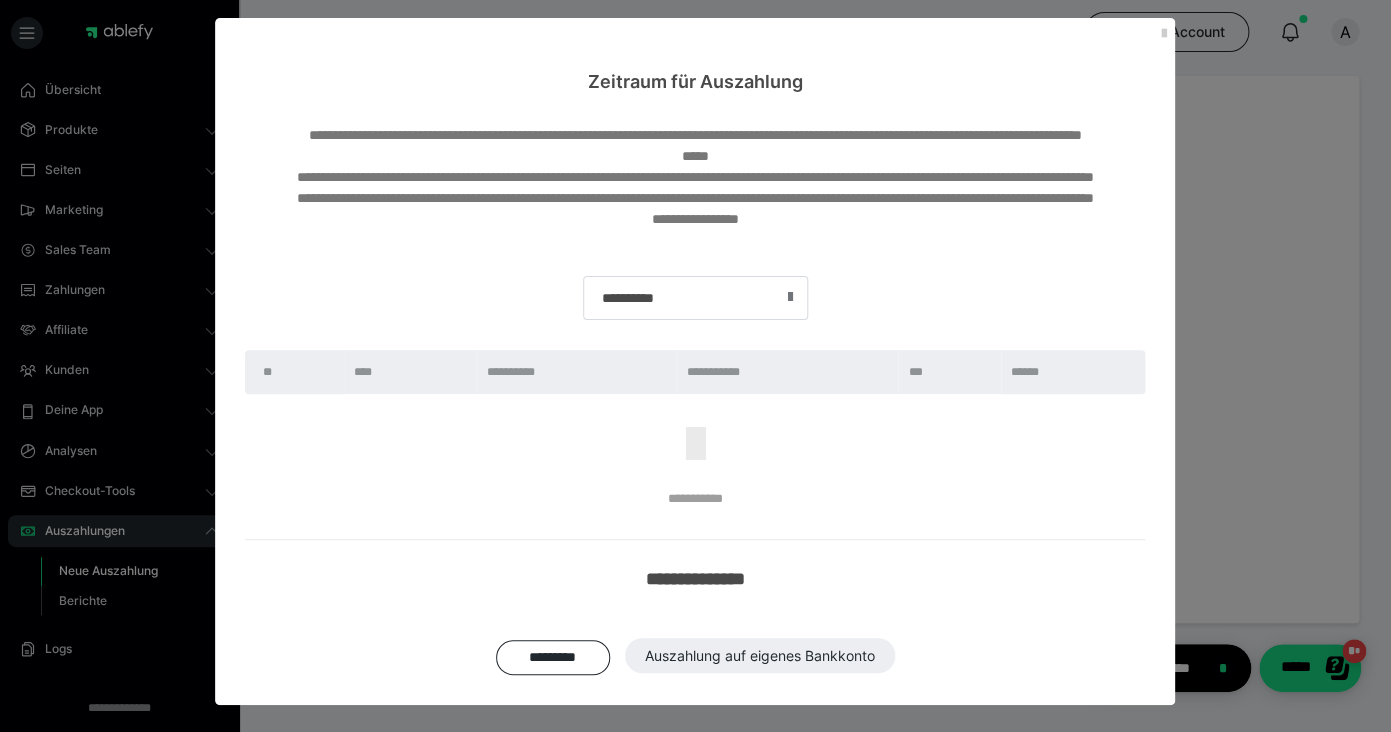 click on "**********" at bounding box center (695, 366) 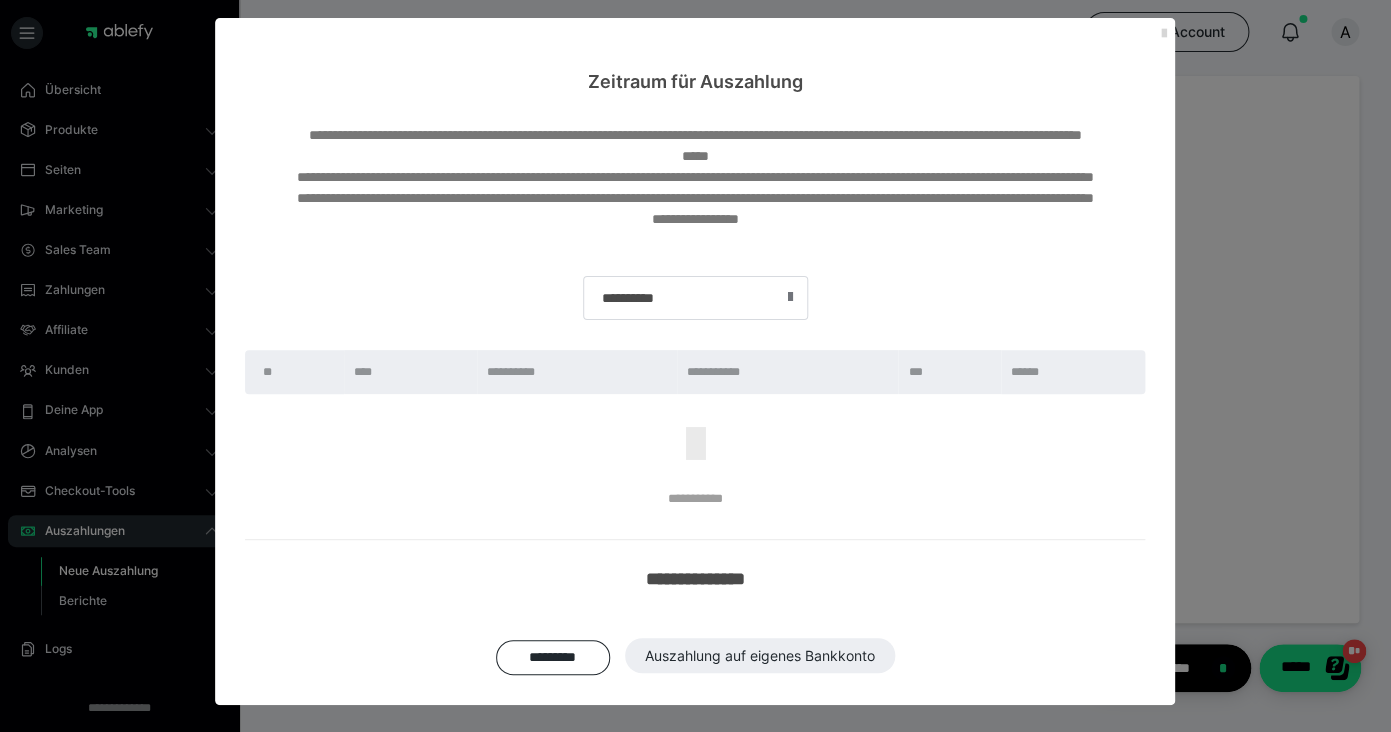 click at bounding box center [1163, 34] 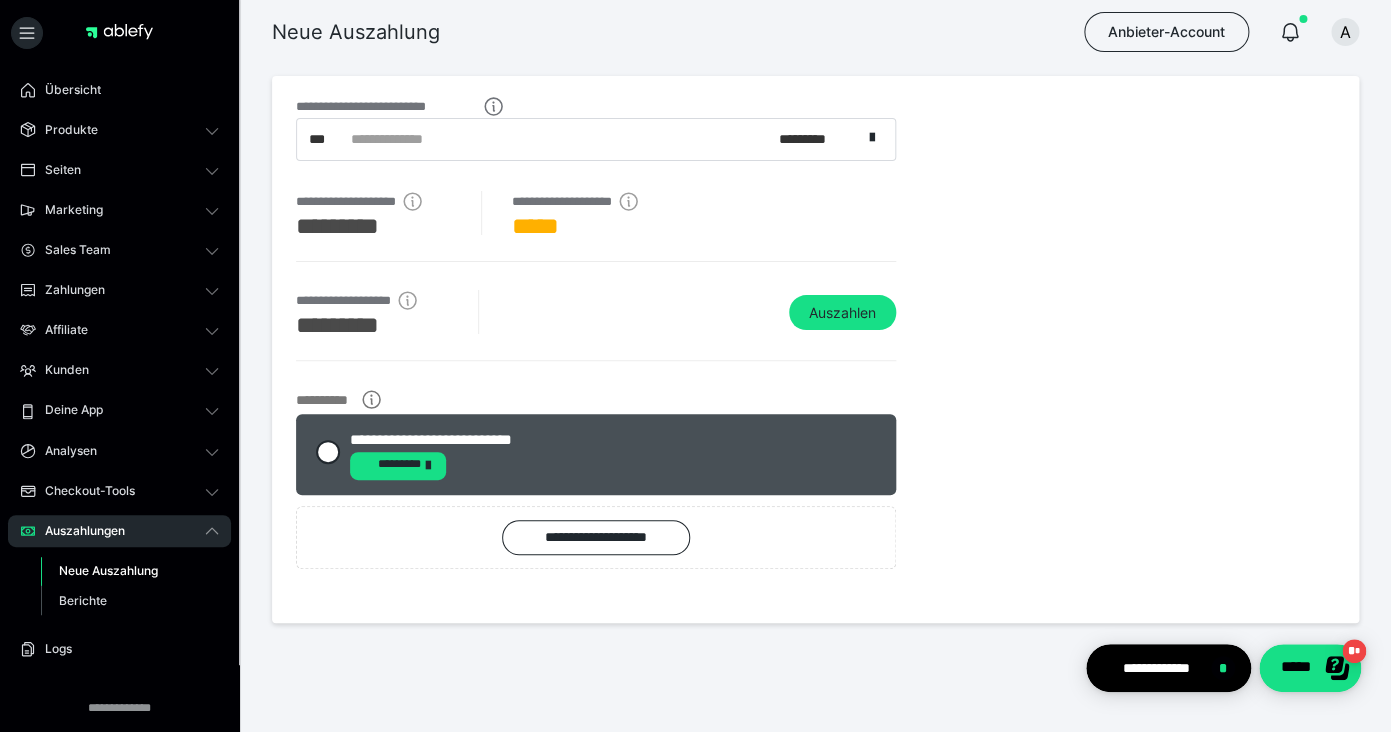 scroll, scrollTop: 18, scrollLeft: 0, axis: vertical 